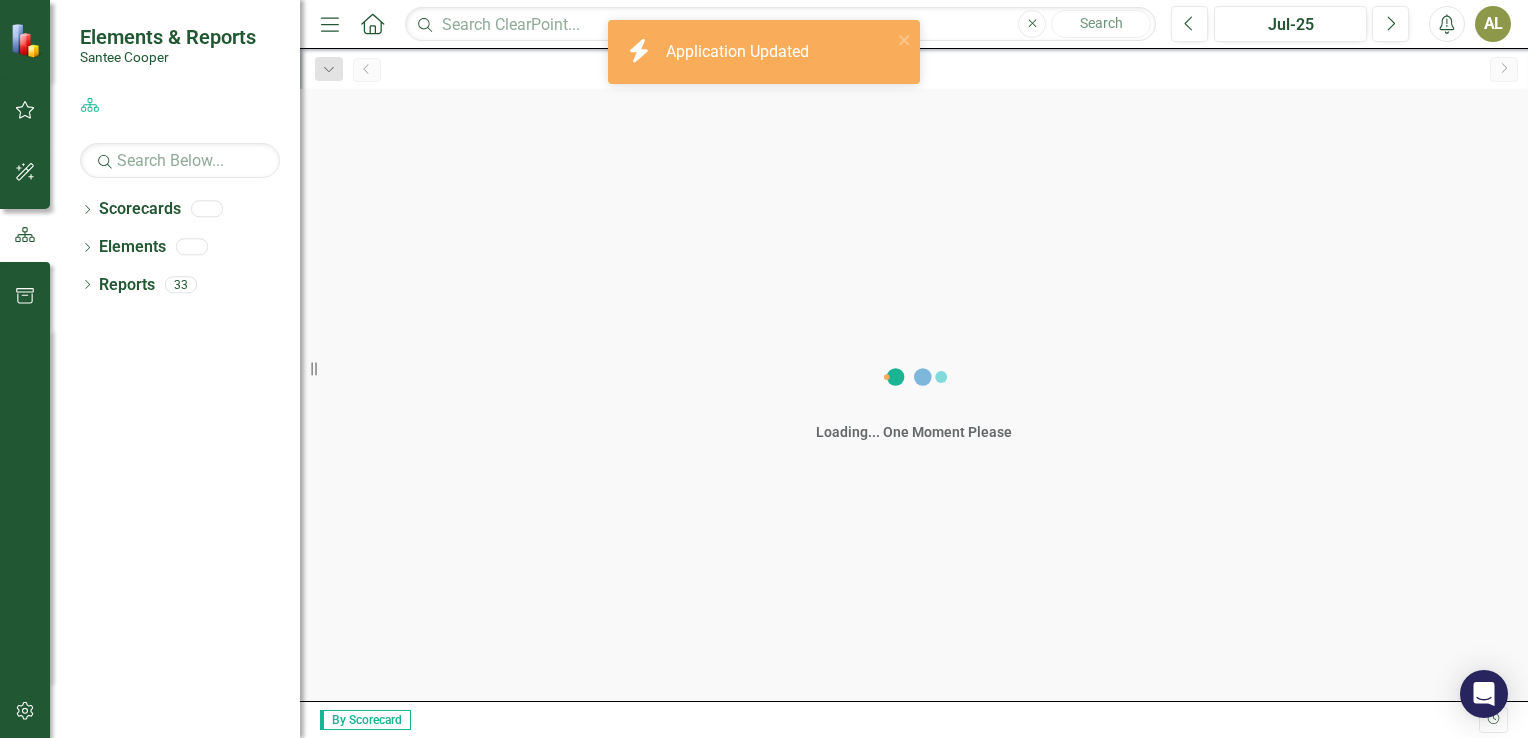 scroll, scrollTop: 0, scrollLeft: 0, axis: both 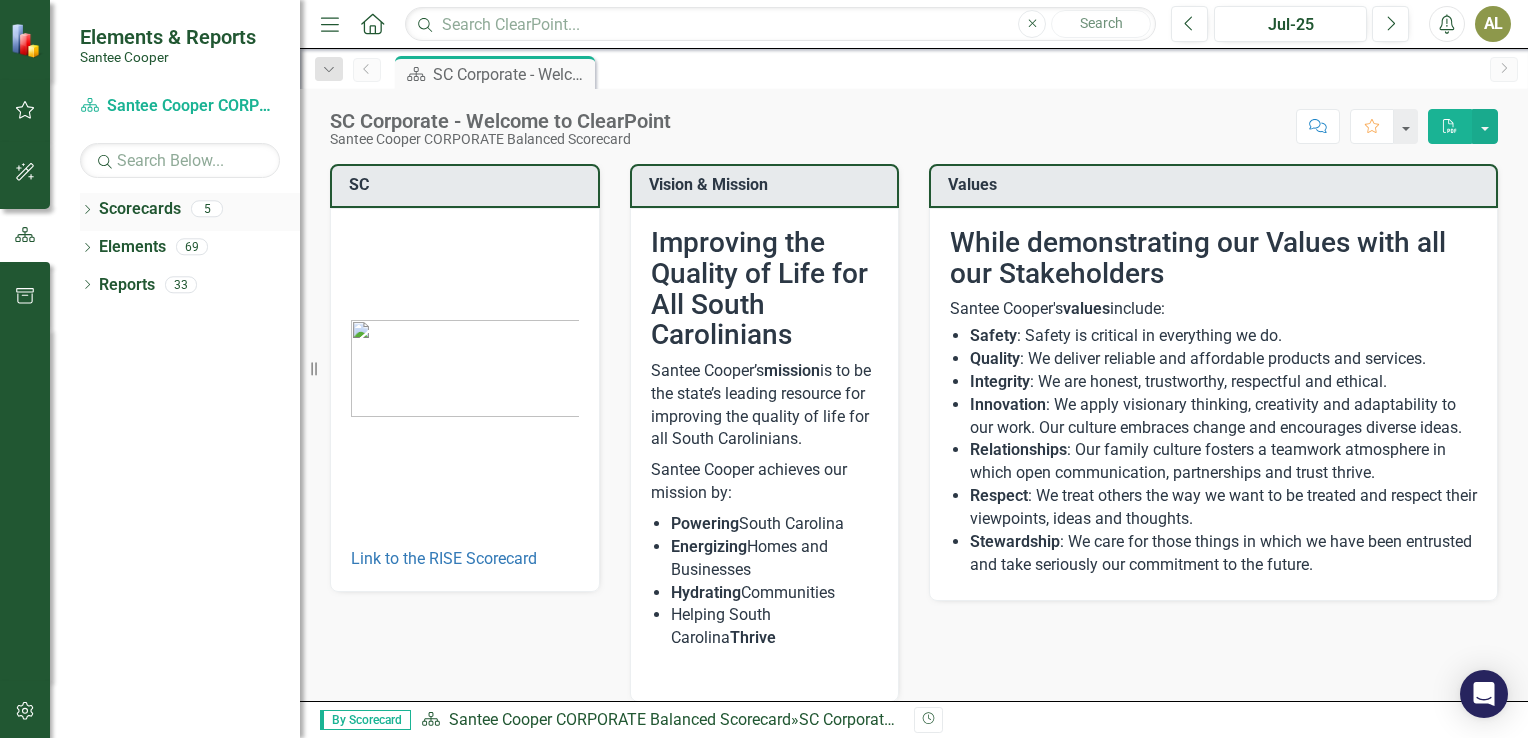 click on "Dropdown" 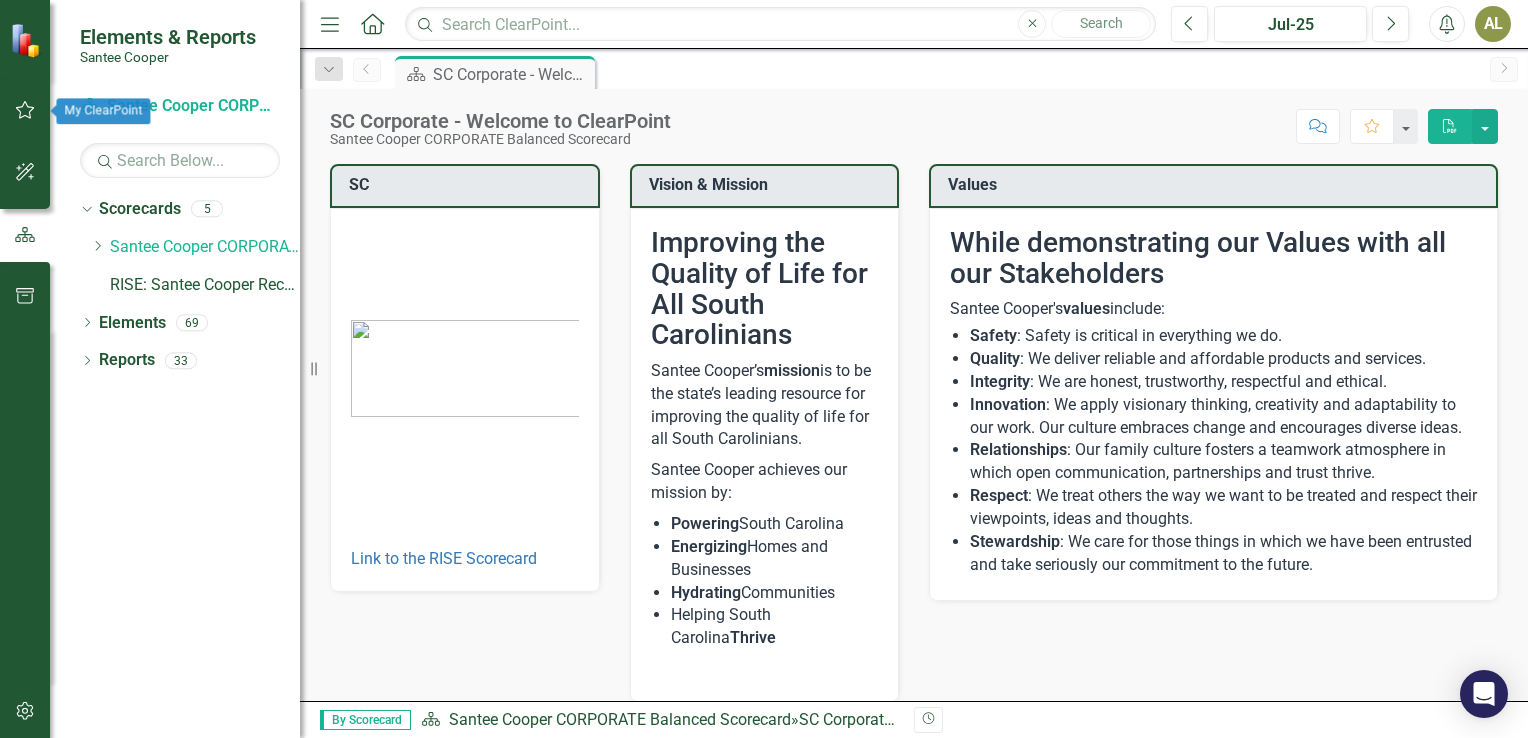 click 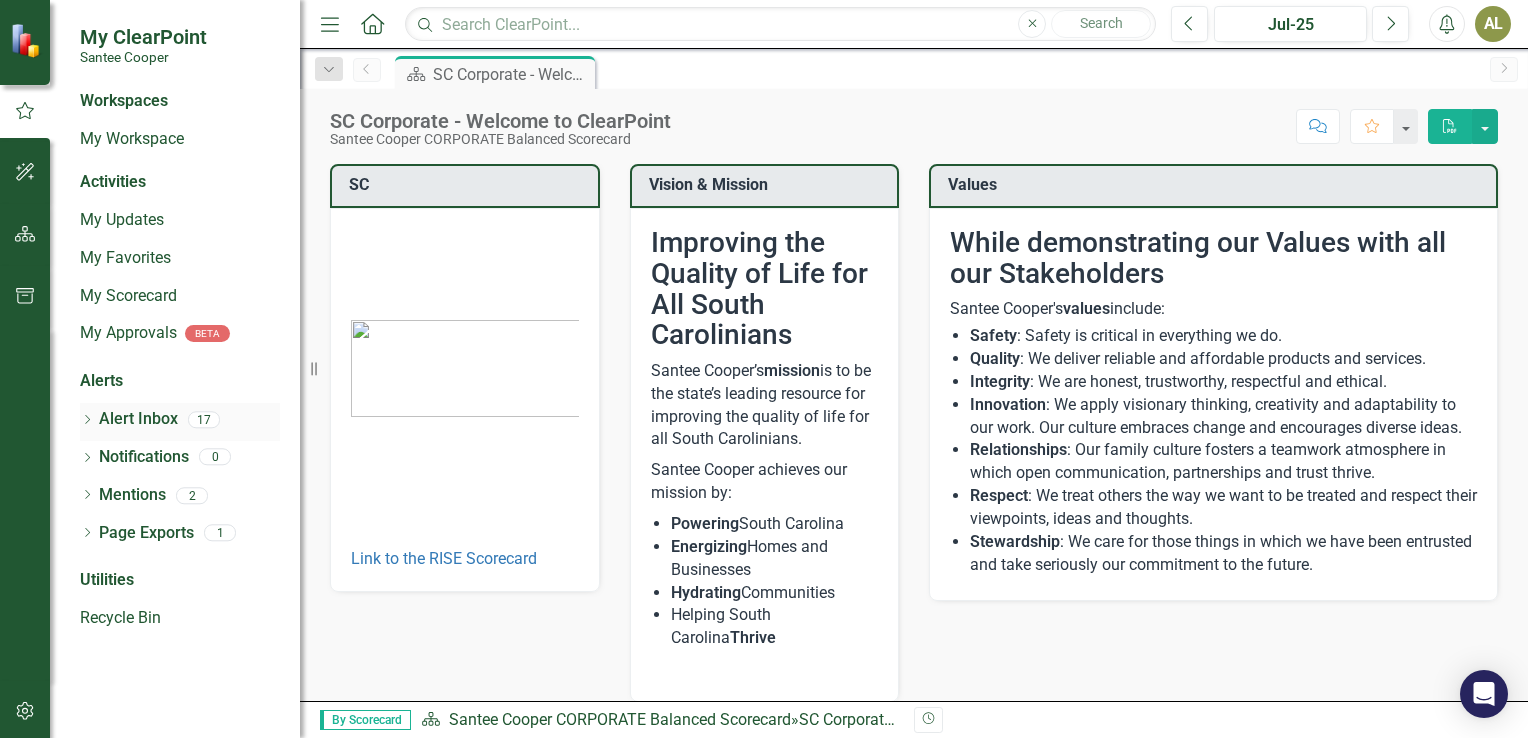 click on "Alert Inbox" at bounding box center (138, 419) 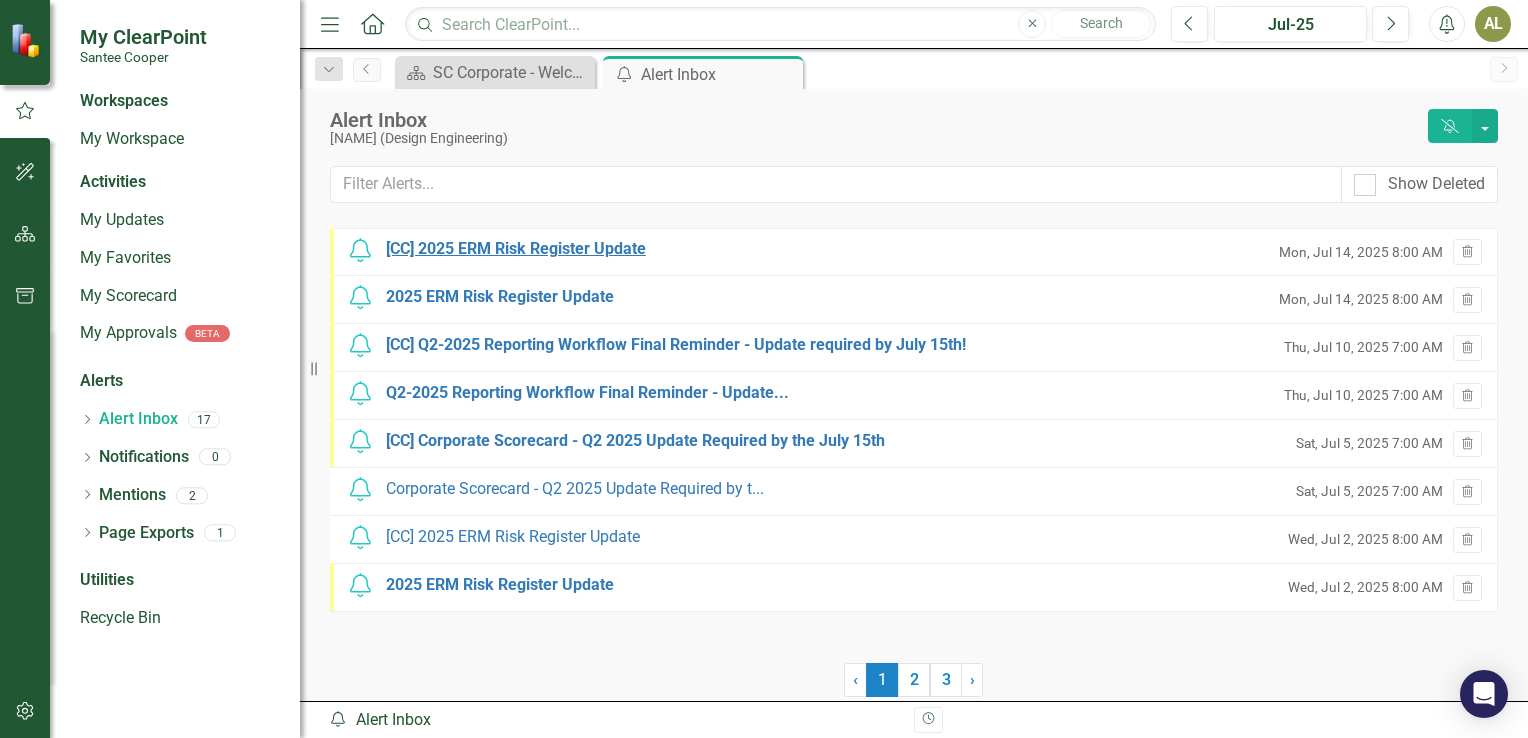 click on "[CC] 2025 ERM Risk Register Update" at bounding box center (516, 249) 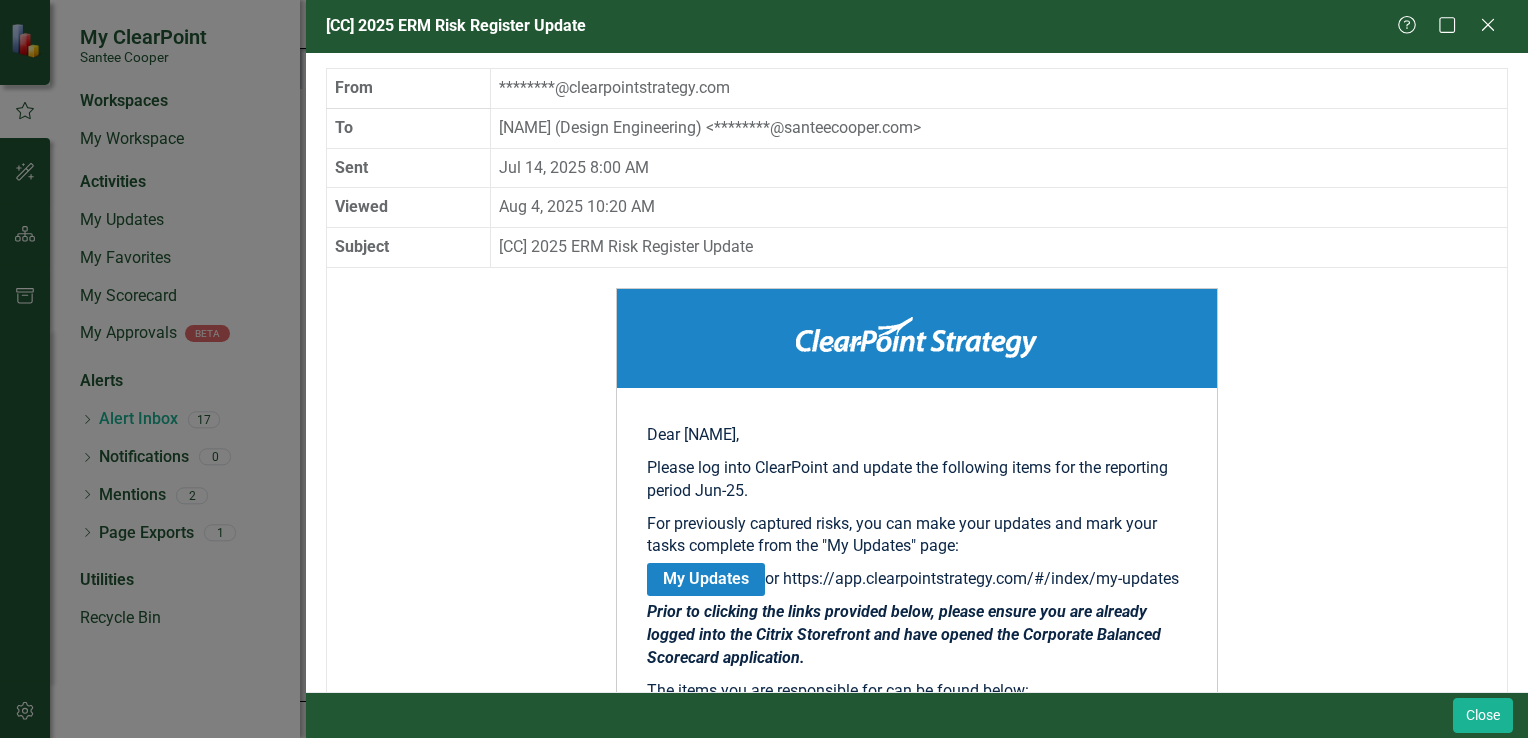 click on "My Updates" at bounding box center (706, 579) 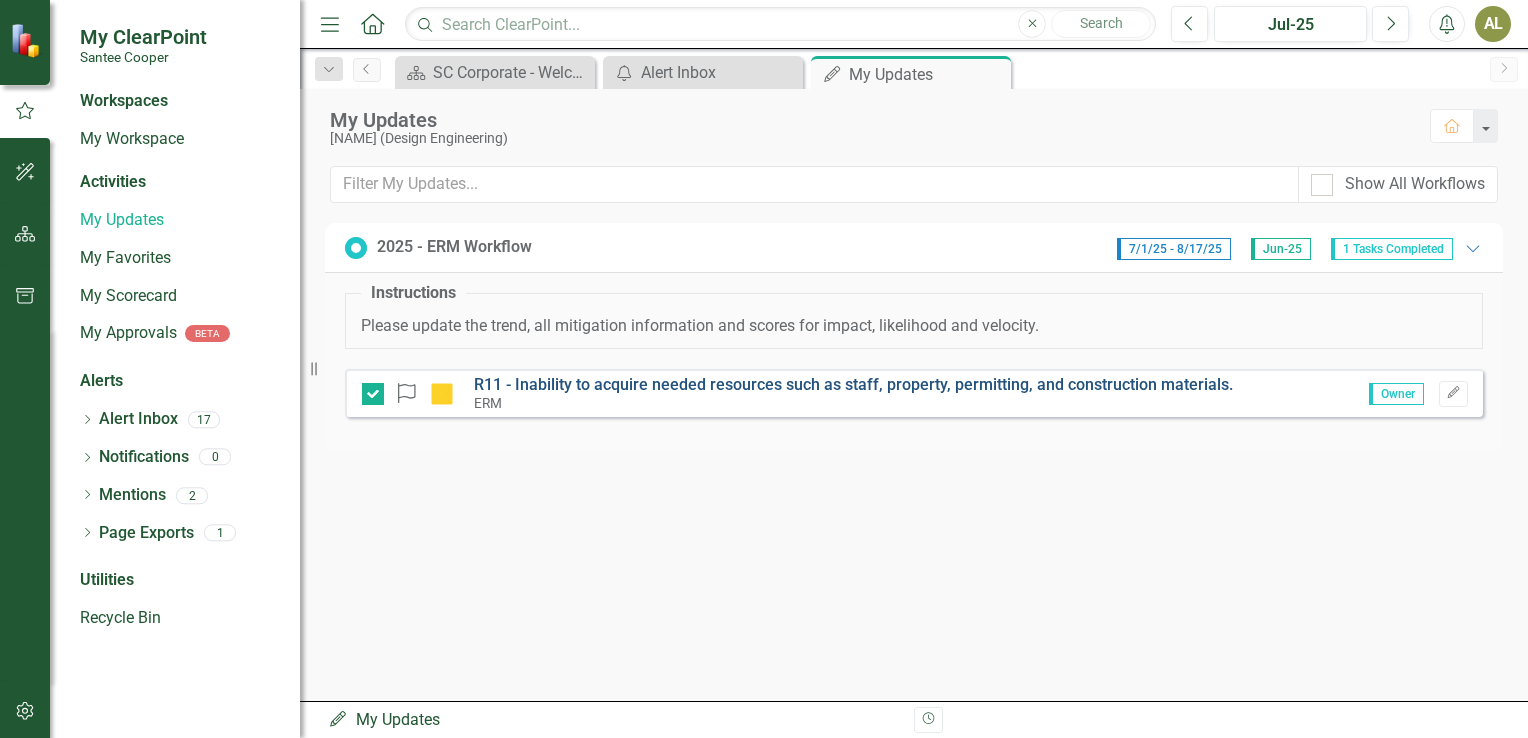 click on "R11 - Inability to acquire needed resources such as staff, property, permitting, and construction materials." at bounding box center (853, 384) 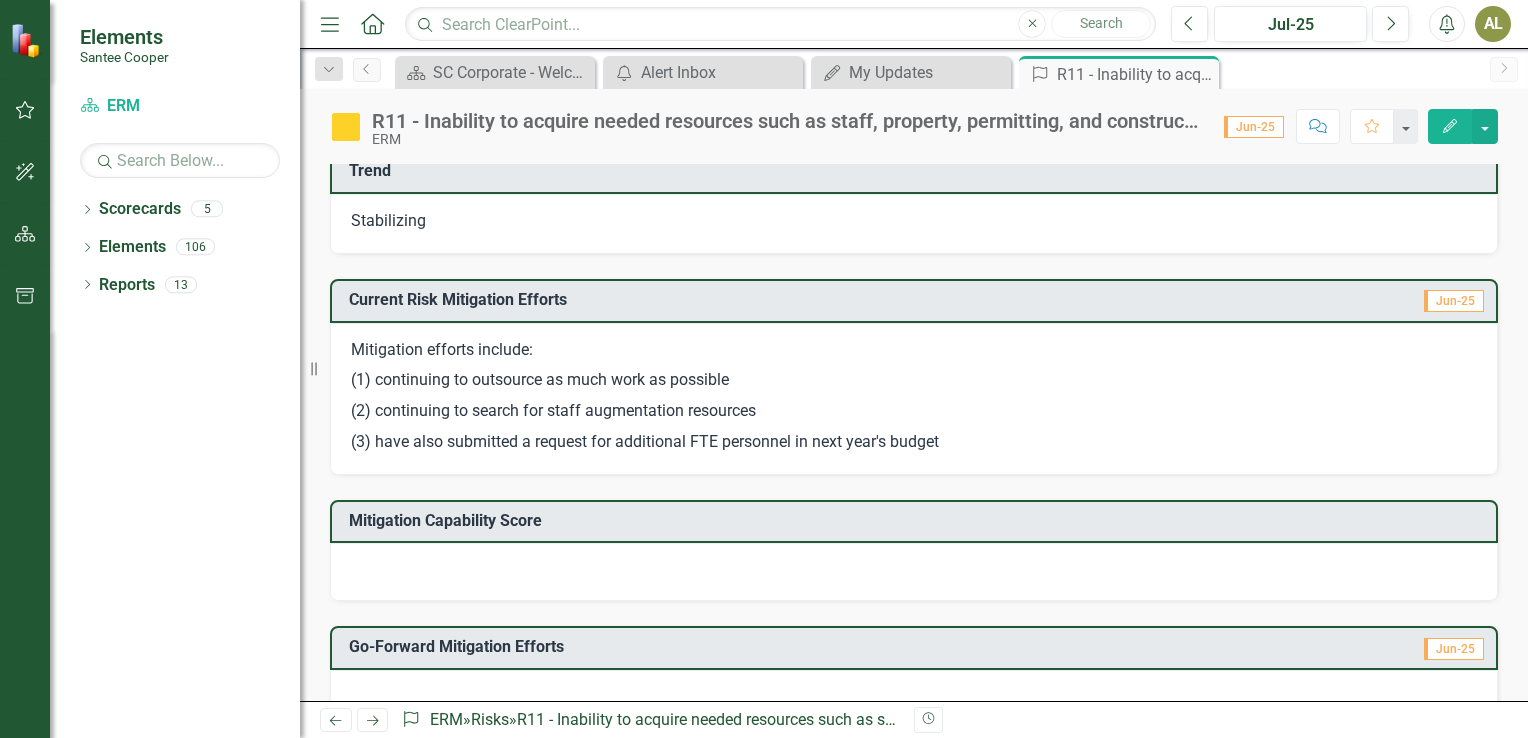 scroll, scrollTop: 403, scrollLeft: 0, axis: vertical 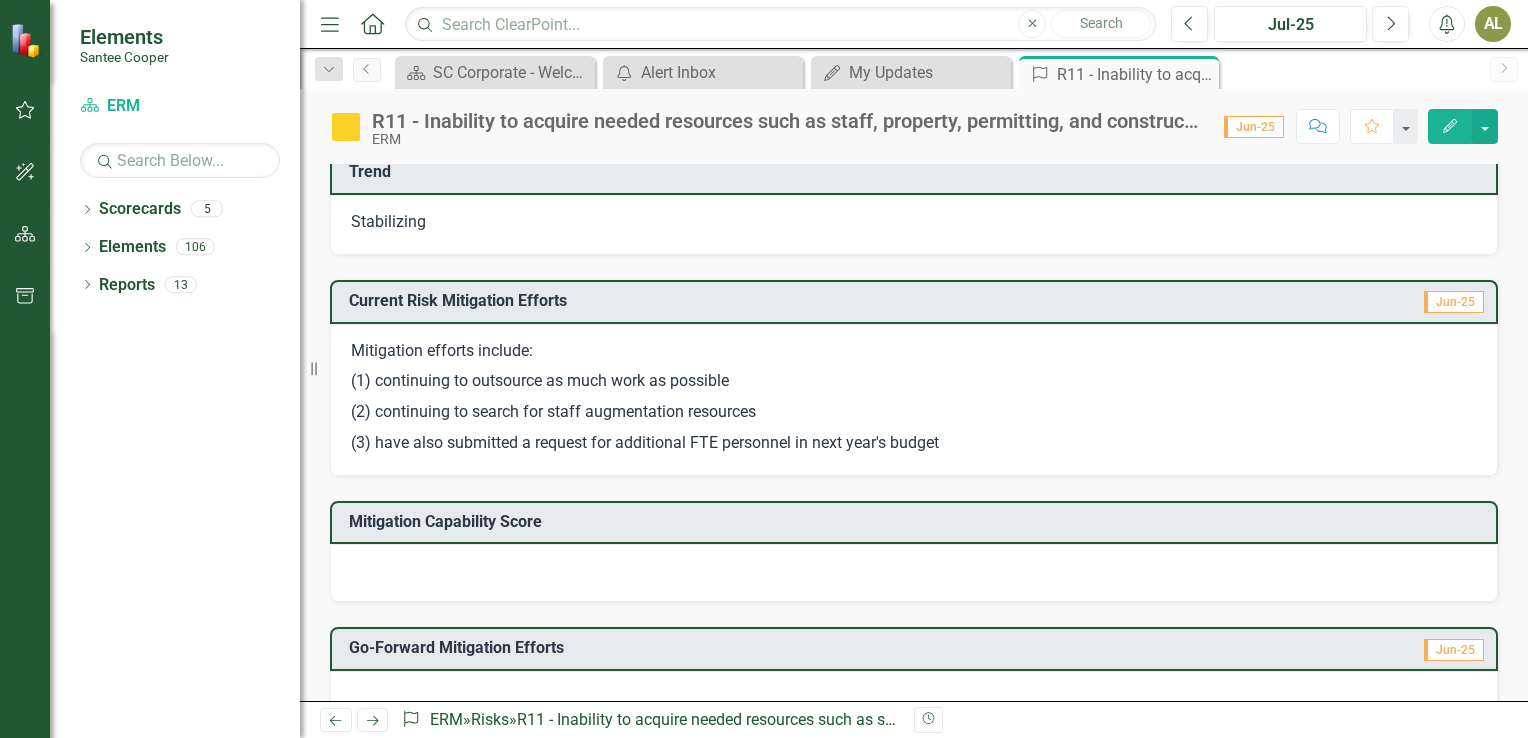 click on "(3) have also submitted a request for additional FTE personnel in next year's budget" at bounding box center [914, 441] 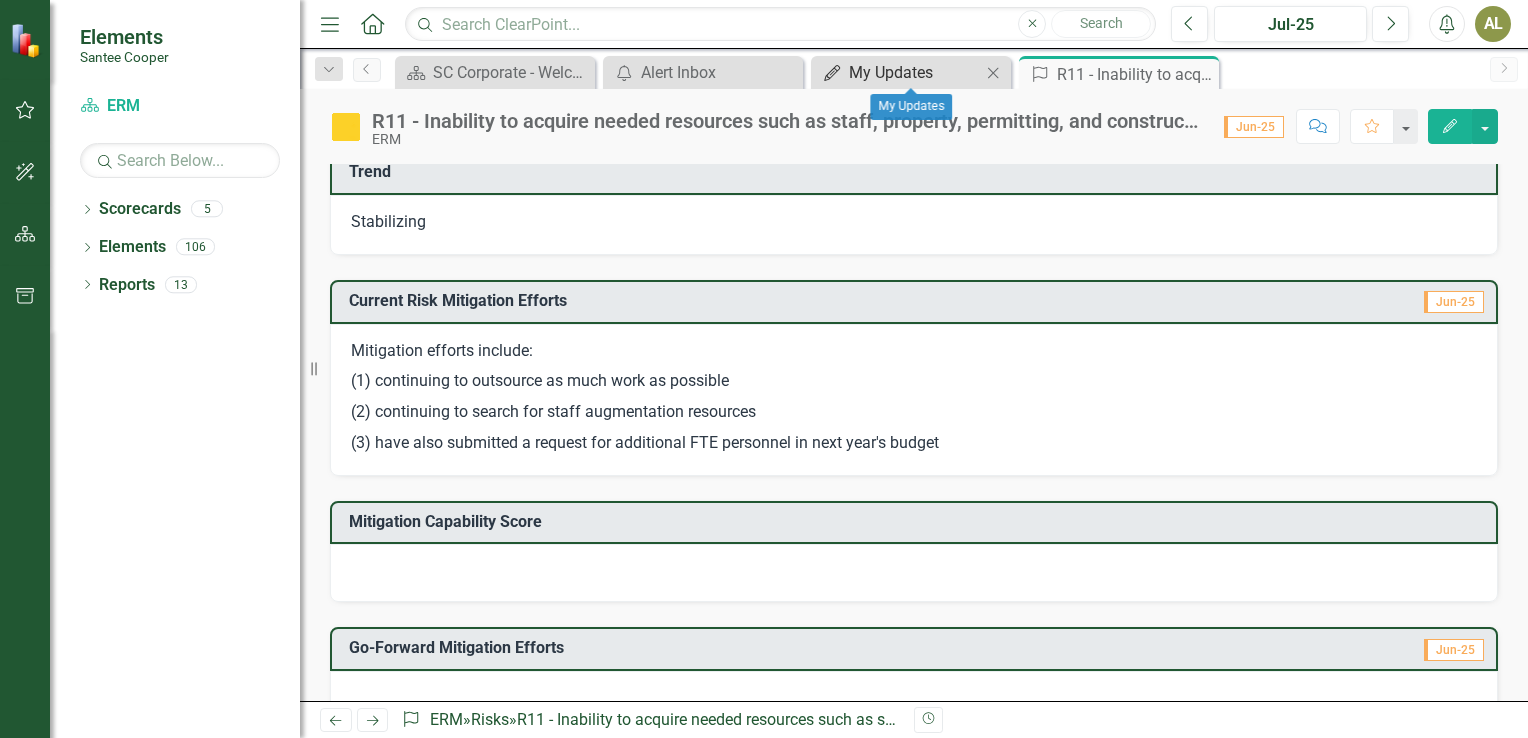click on "My Updates" at bounding box center (915, 72) 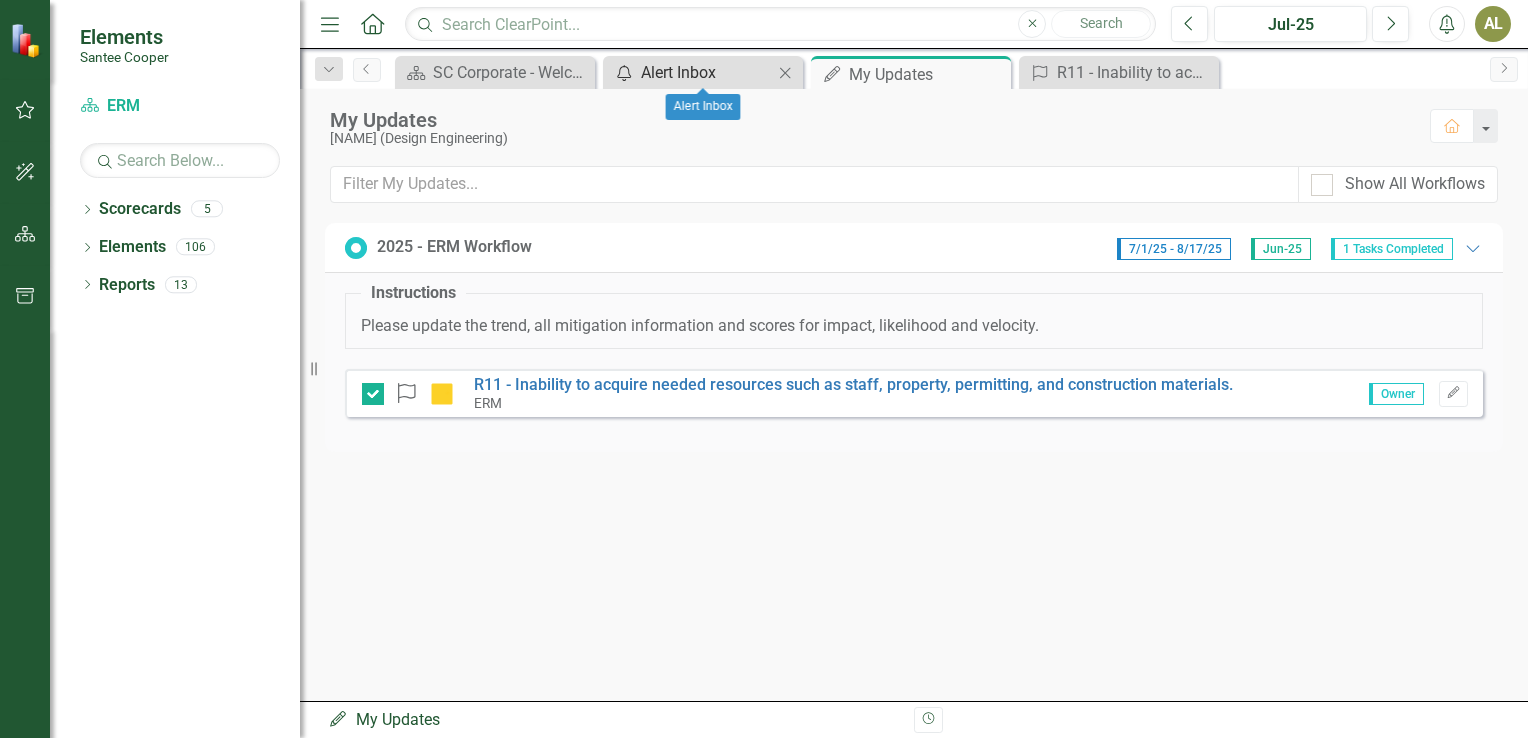 click on "Alert Inbox" at bounding box center (707, 72) 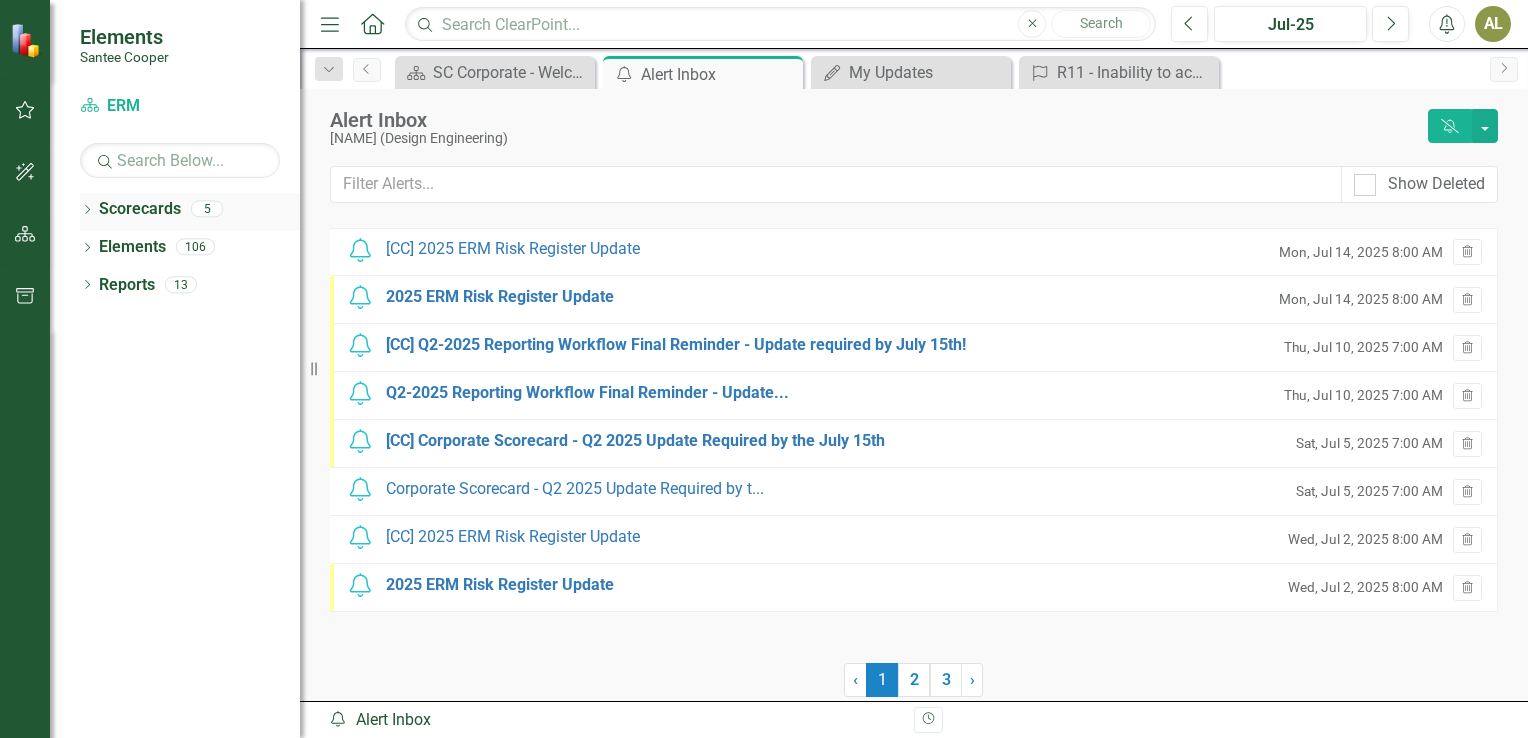 click on "Dropdown Scorecards 5" at bounding box center [190, 212] 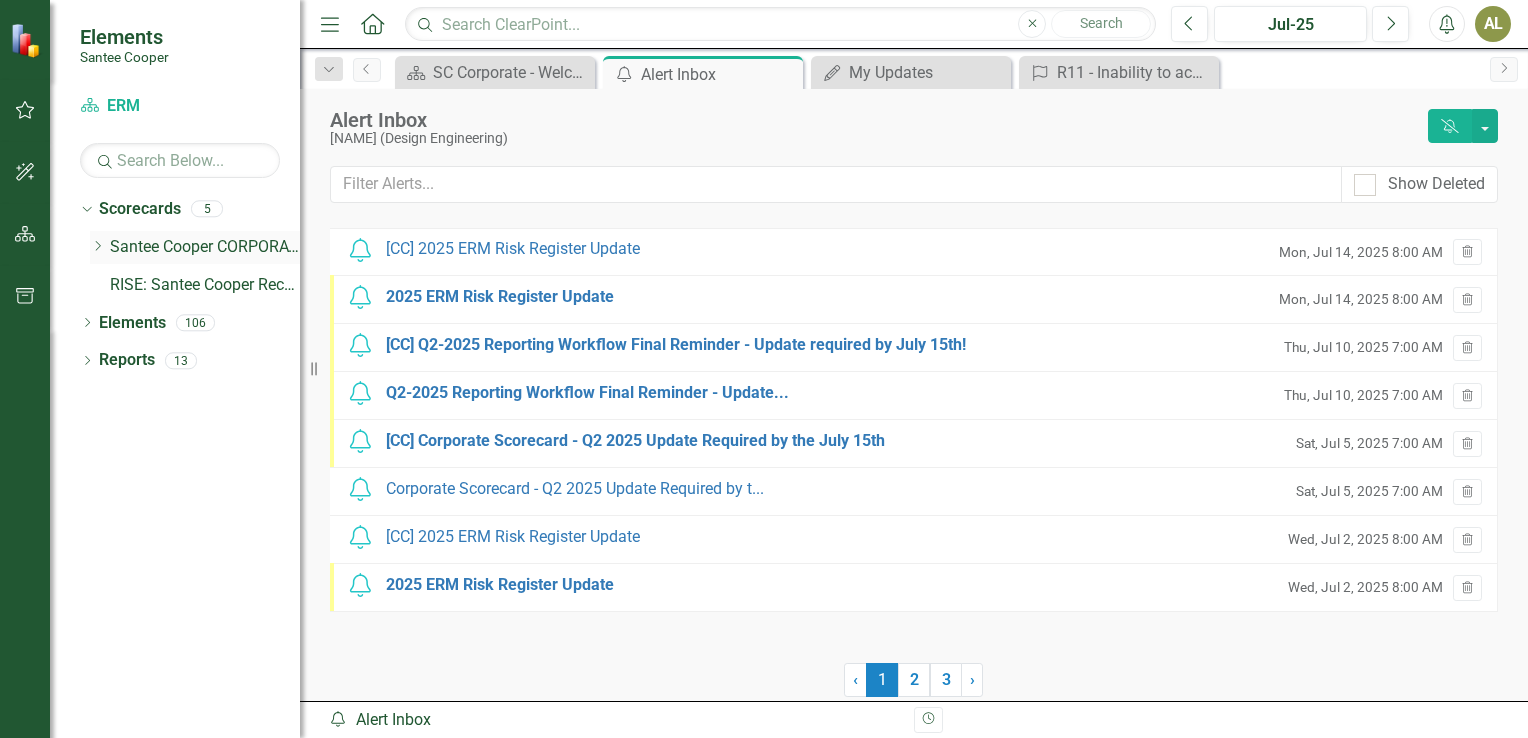 click on "Santee Cooper CORPORATE Balanced Scorecard" at bounding box center [205, 247] 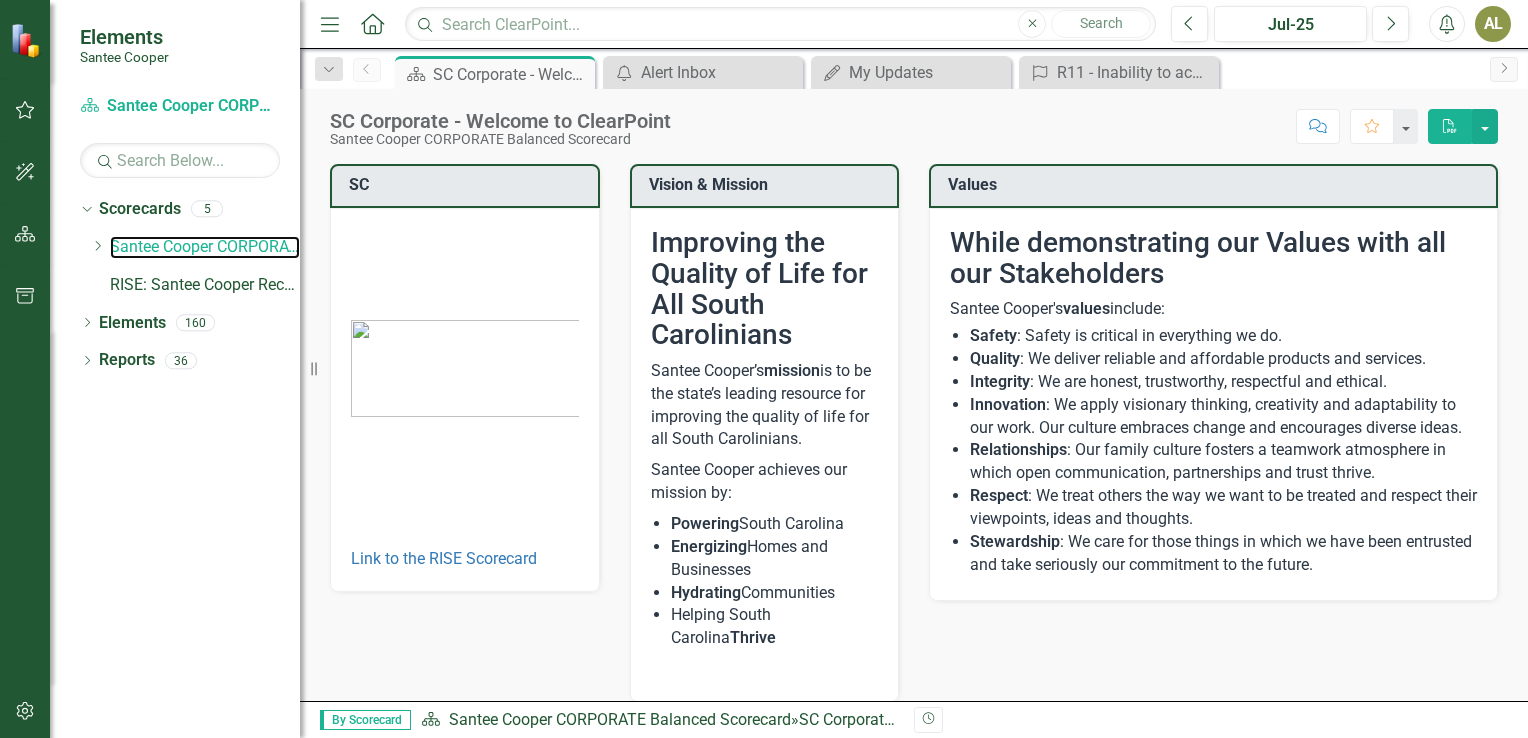 scroll, scrollTop: 612, scrollLeft: 0, axis: vertical 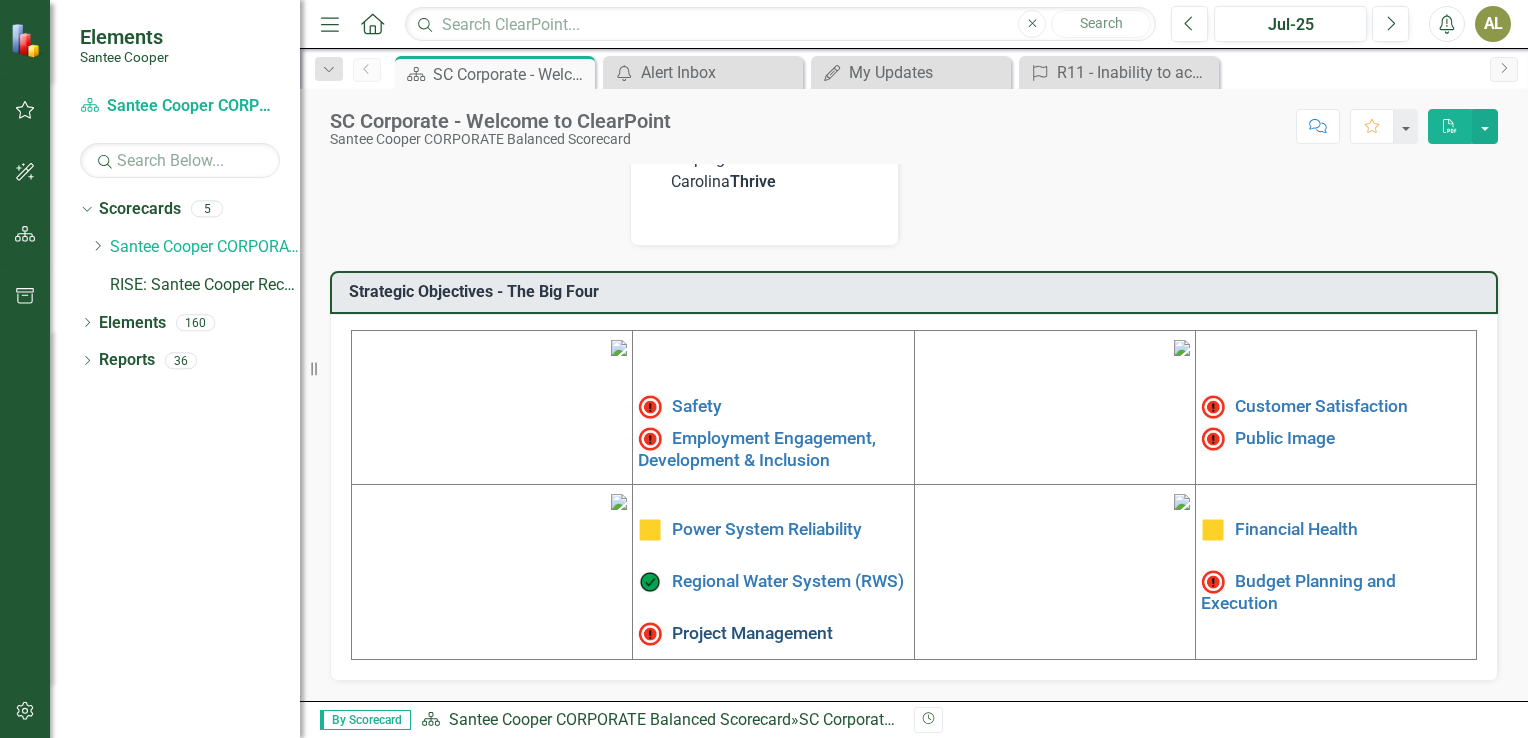 click on "Project Management" at bounding box center (752, 632) 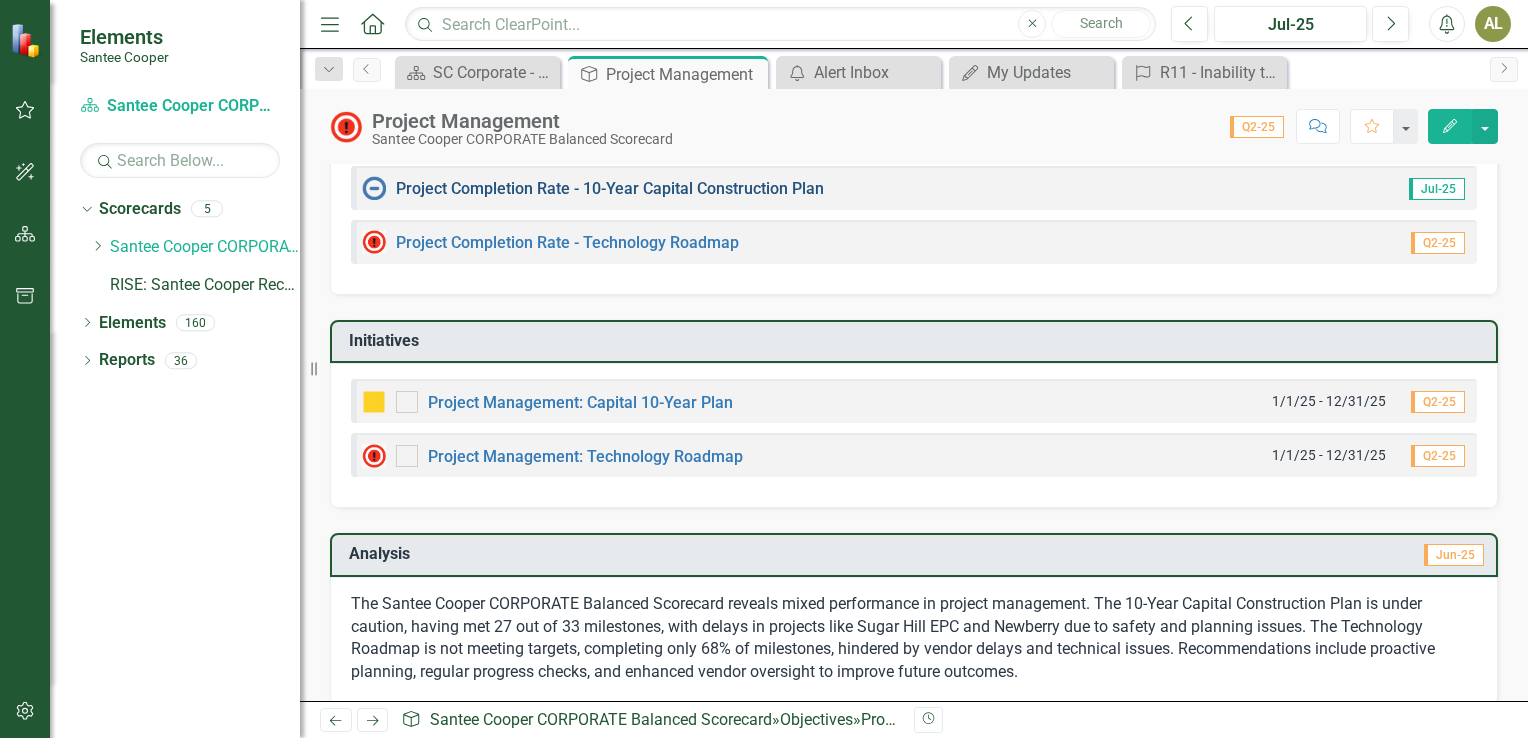 scroll, scrollTop: 264, scrollLeft: 0, axis: vertical 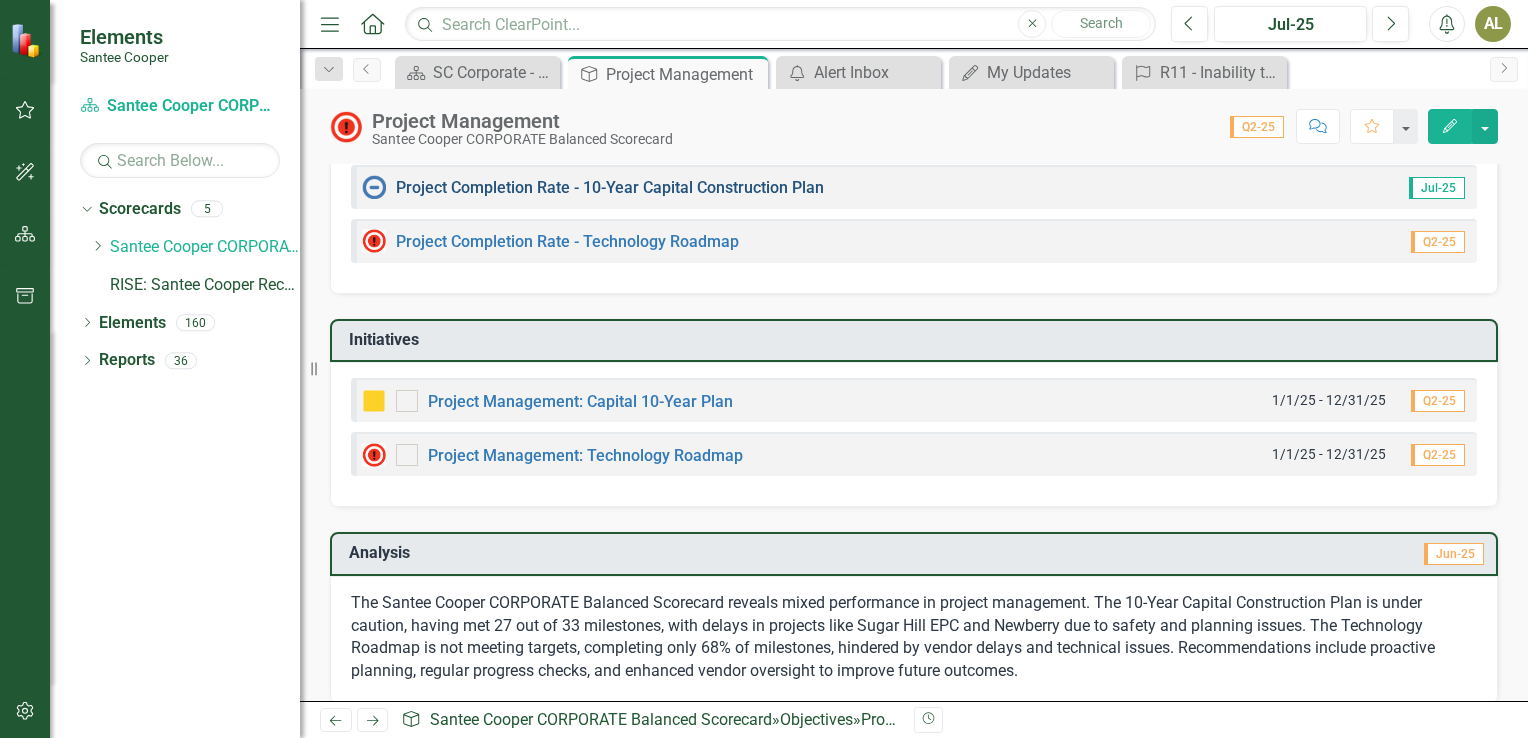click on "Project Completion Rate - 10-Year Capital Construction Plan" at bounding box center [610, 187] 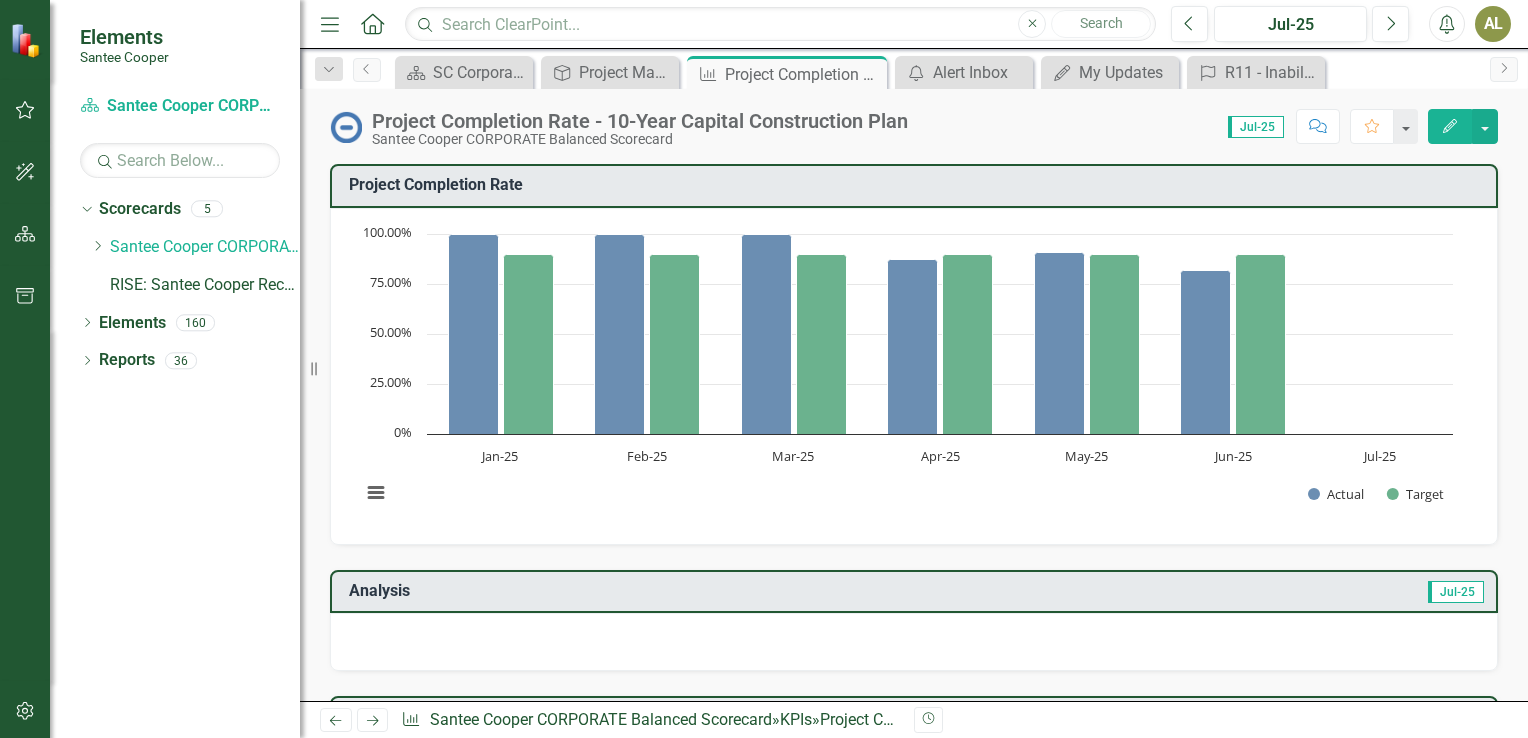 click 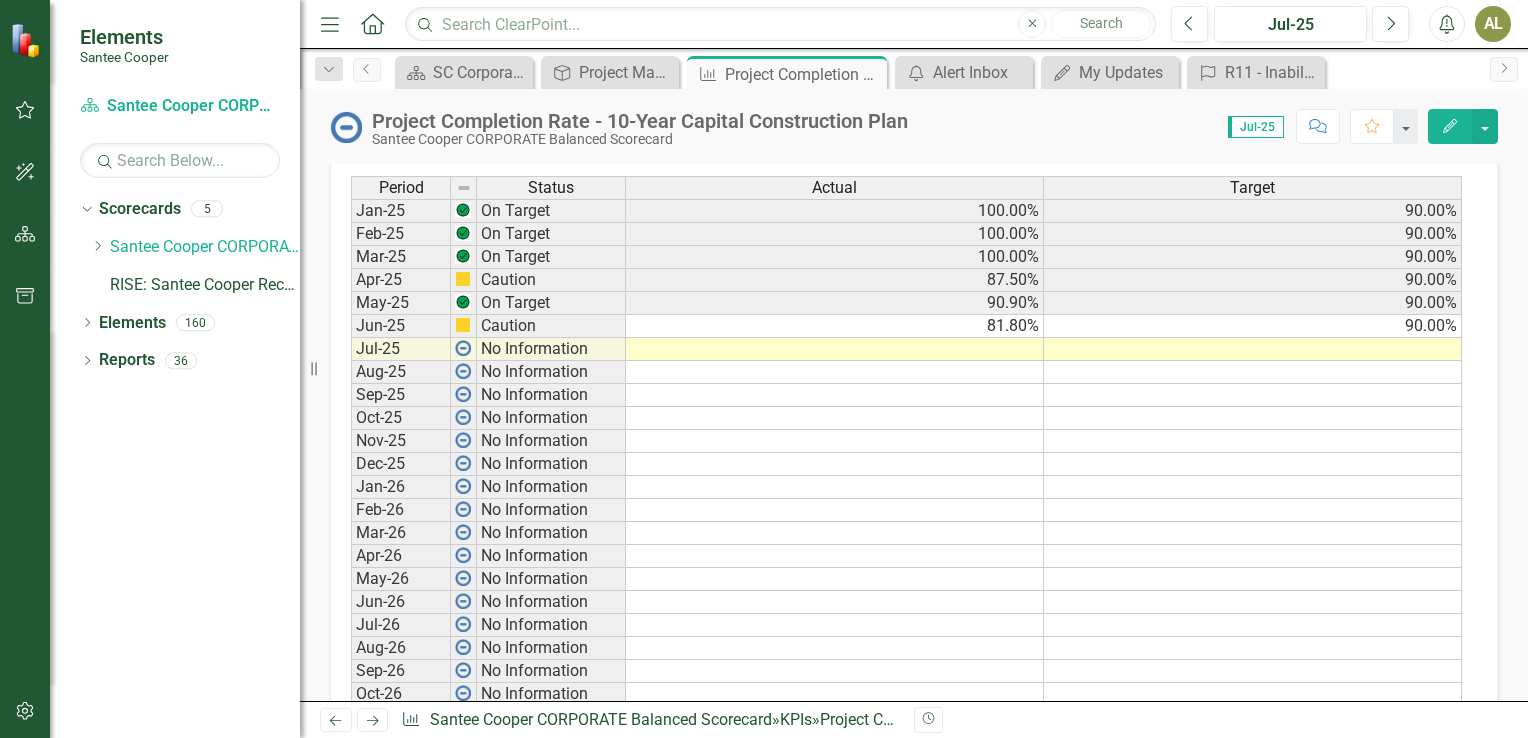scroll, scrollTop: 1091, scrollLeft: 0, axis: vertical 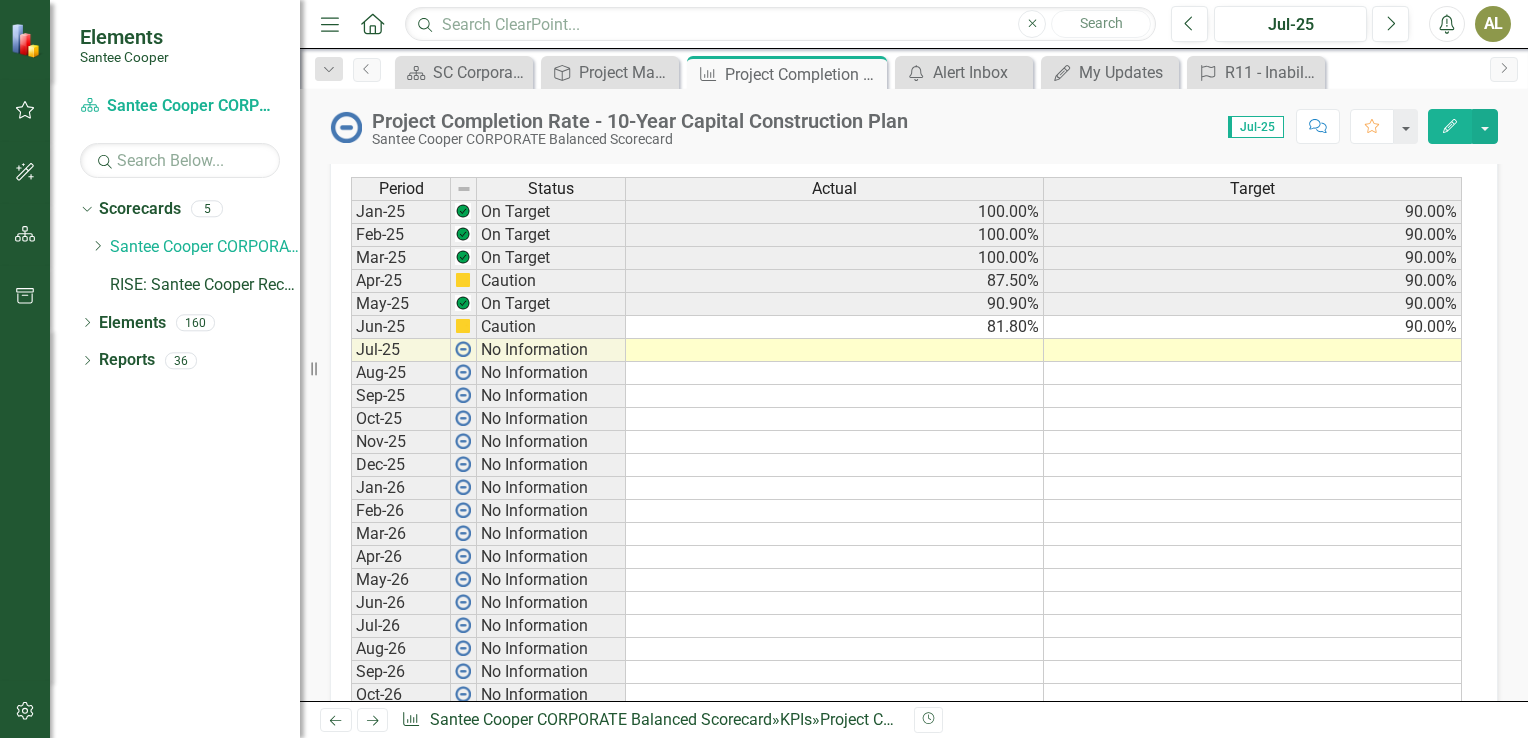 click at bounding box center (1253, 350) 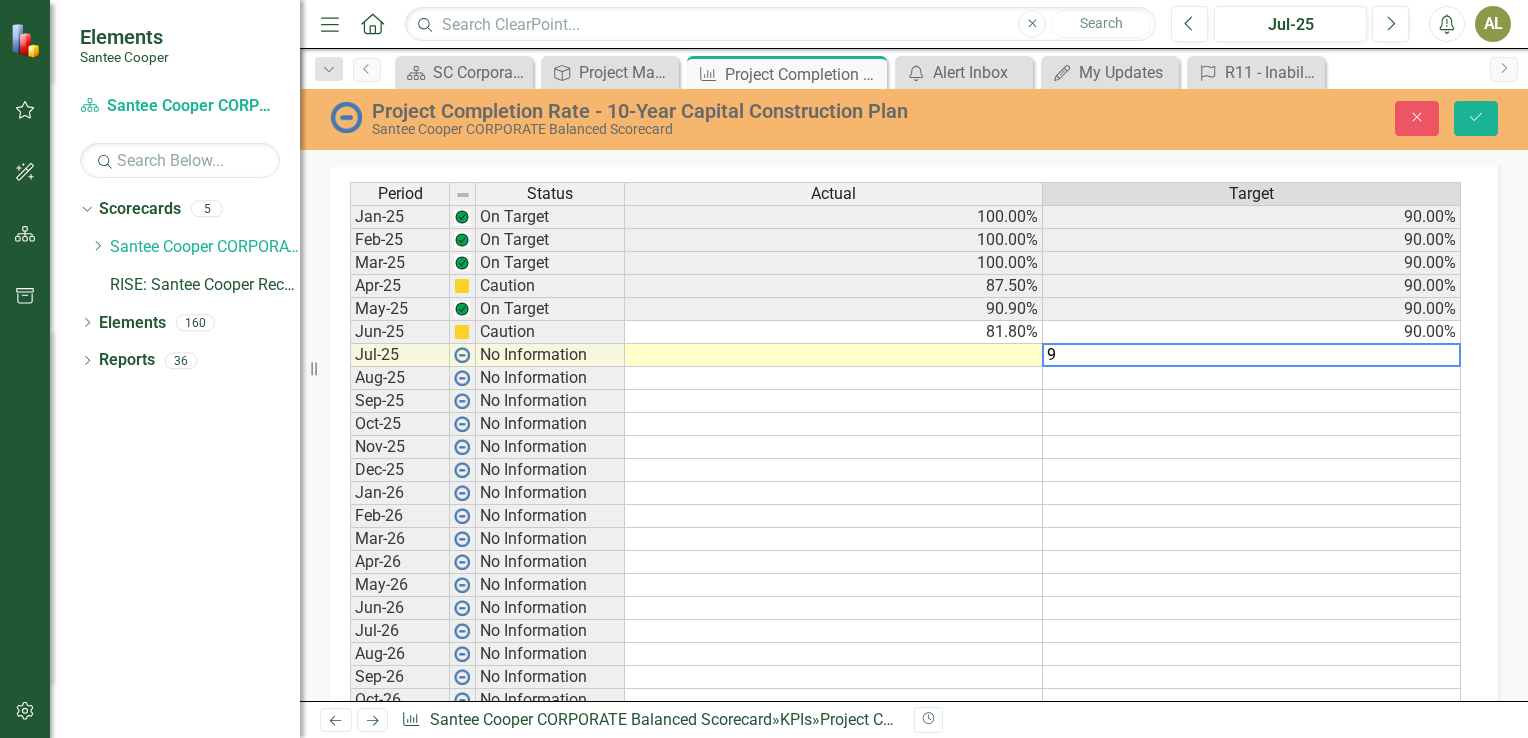 type on "90" 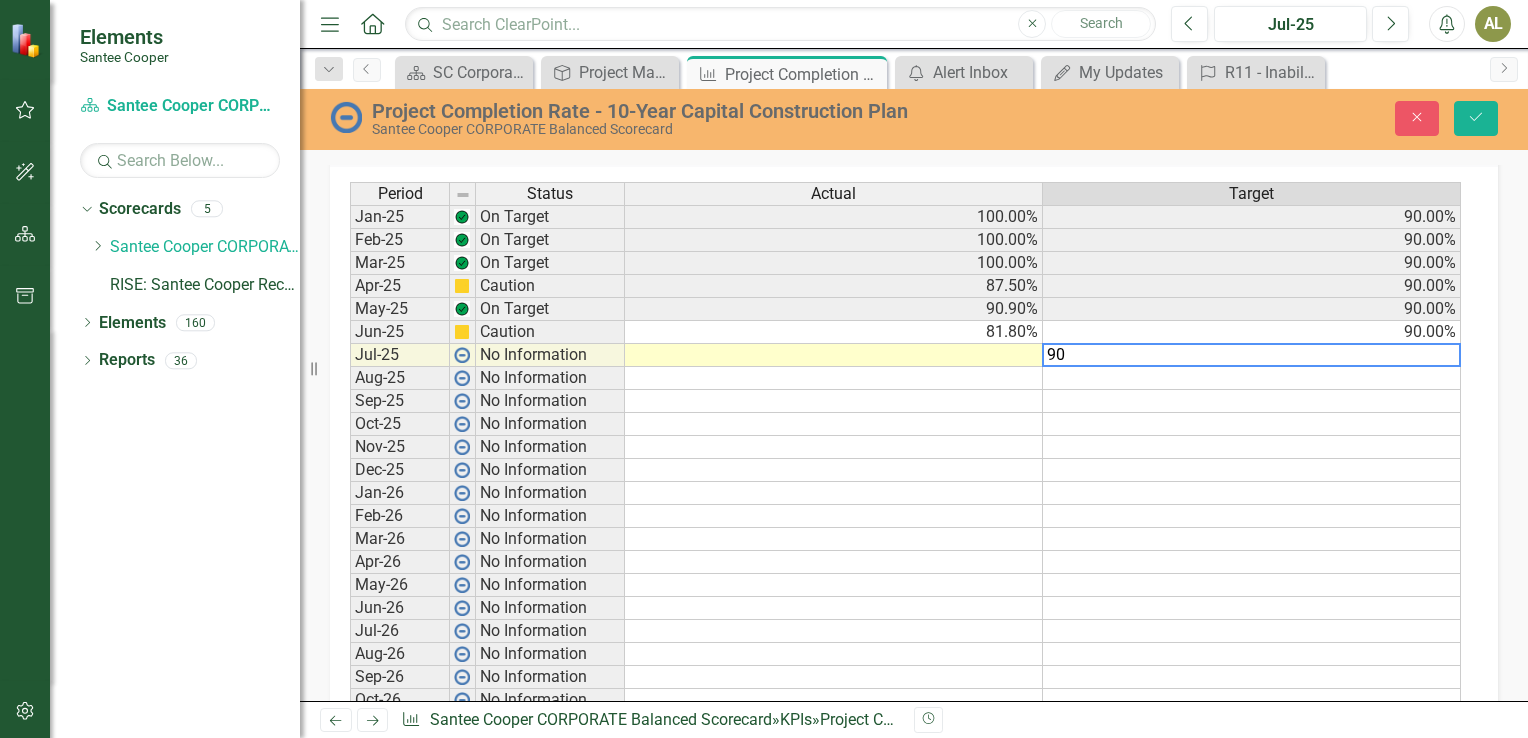 click on "90" at bounding box center (1251, 355) 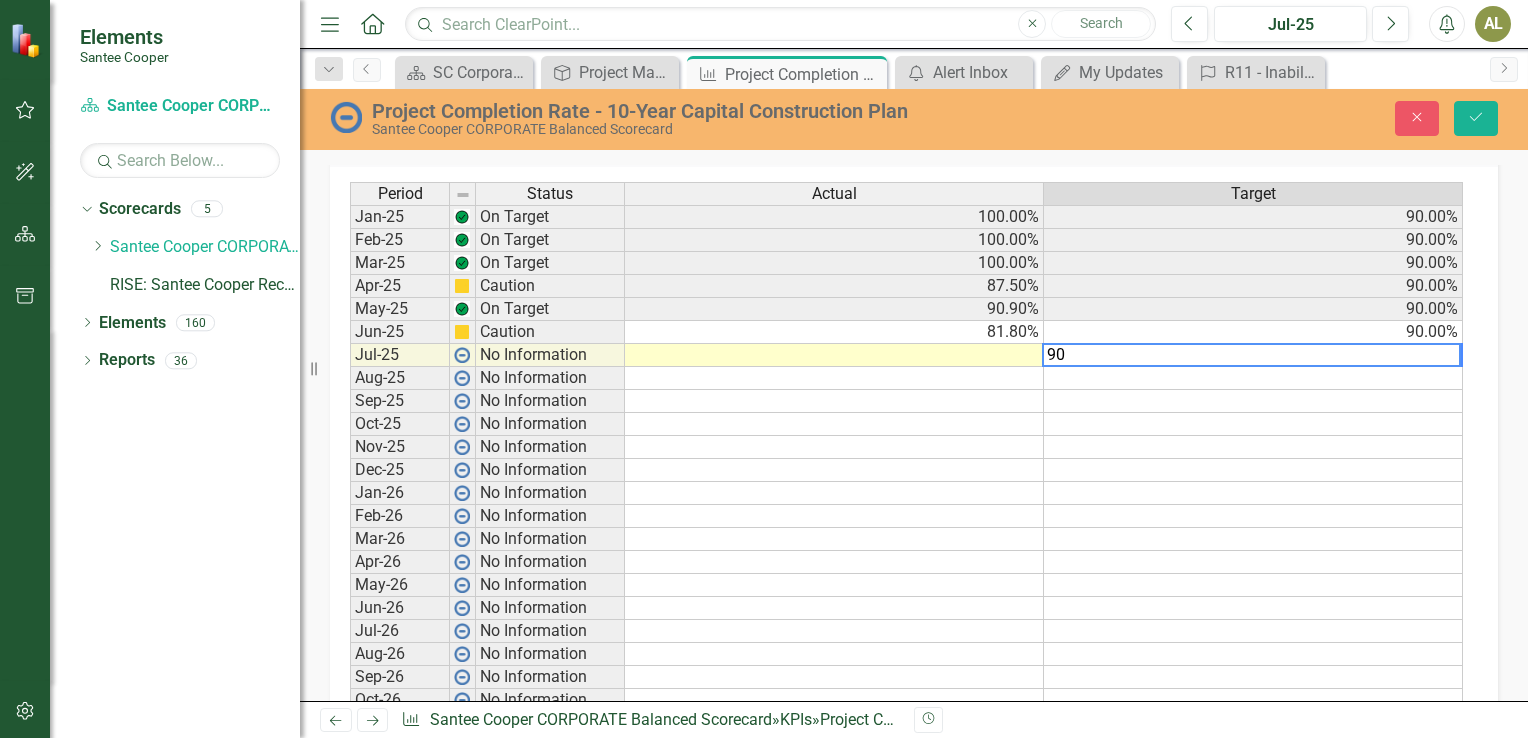 scroll, scrollTop: 1096, scrollLeft: 0, axis: vertical 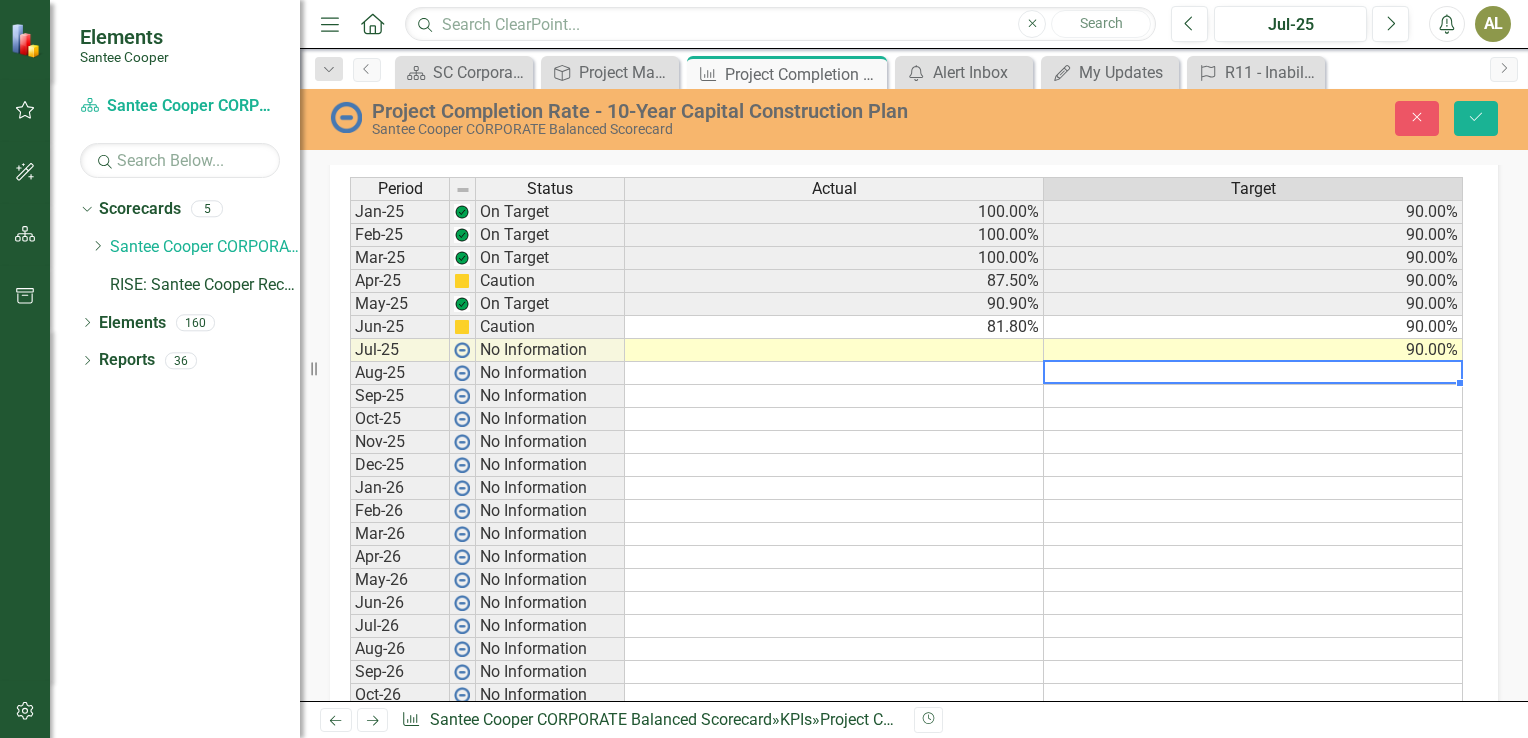 click at bounding box center [834, 350] 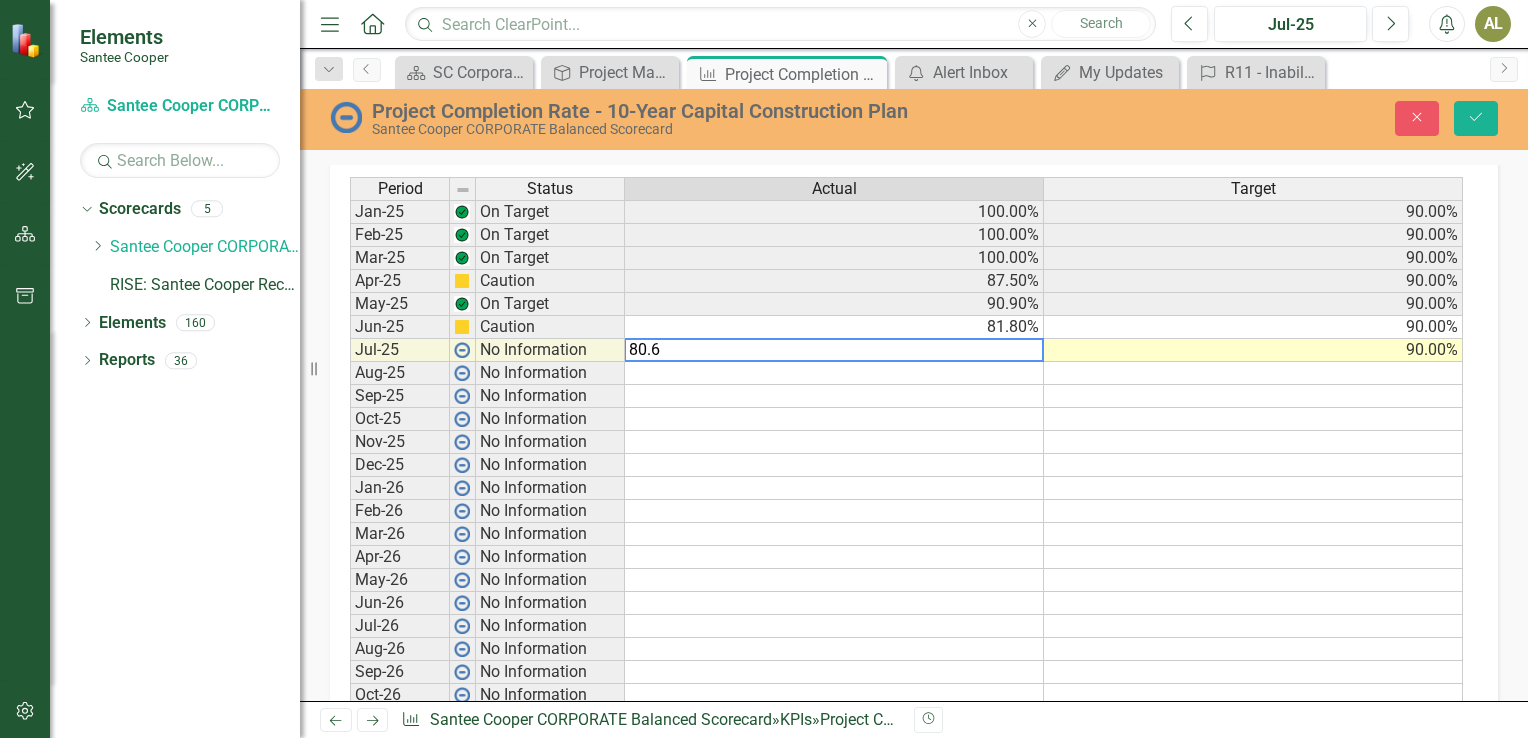 type on "80.6" 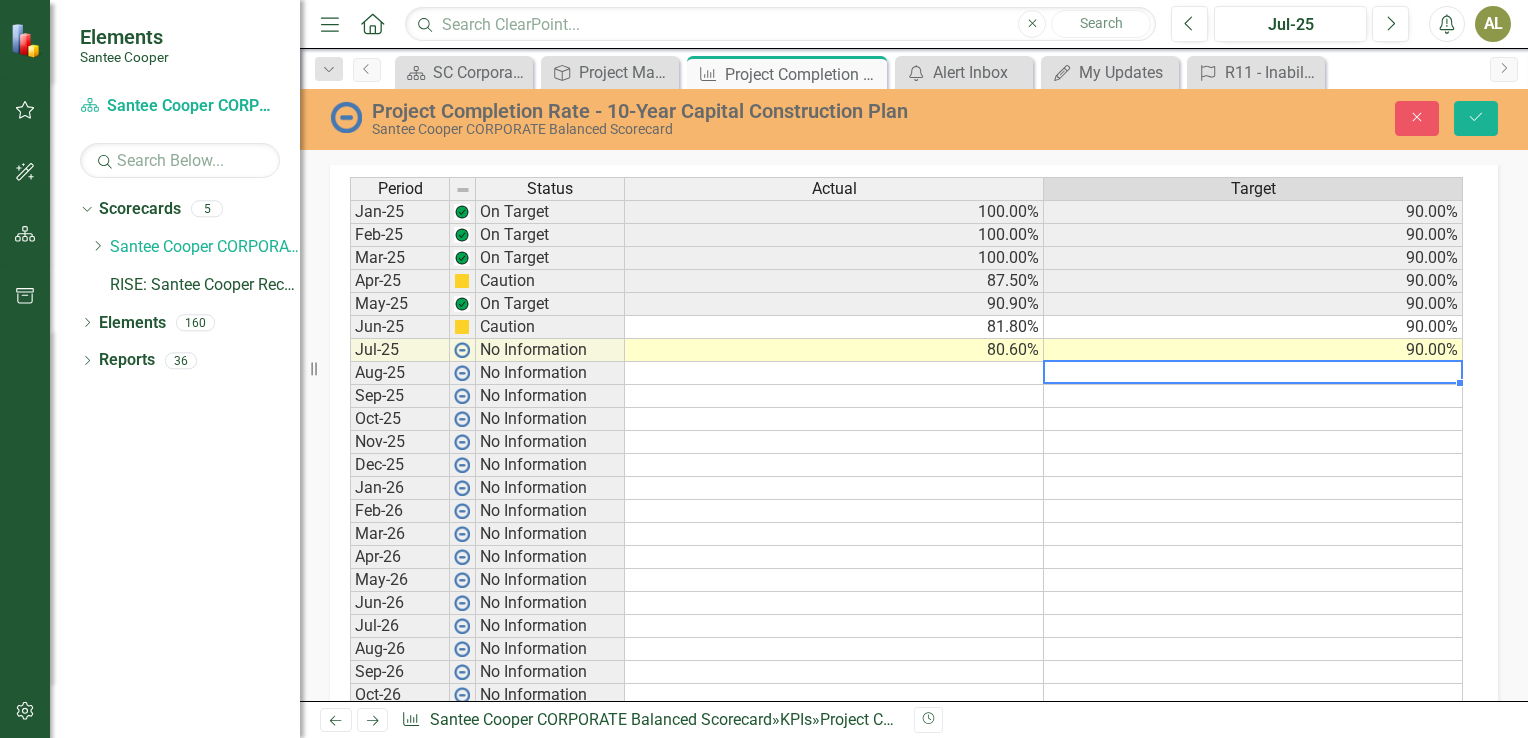 click at bounding box center [1253, 373] 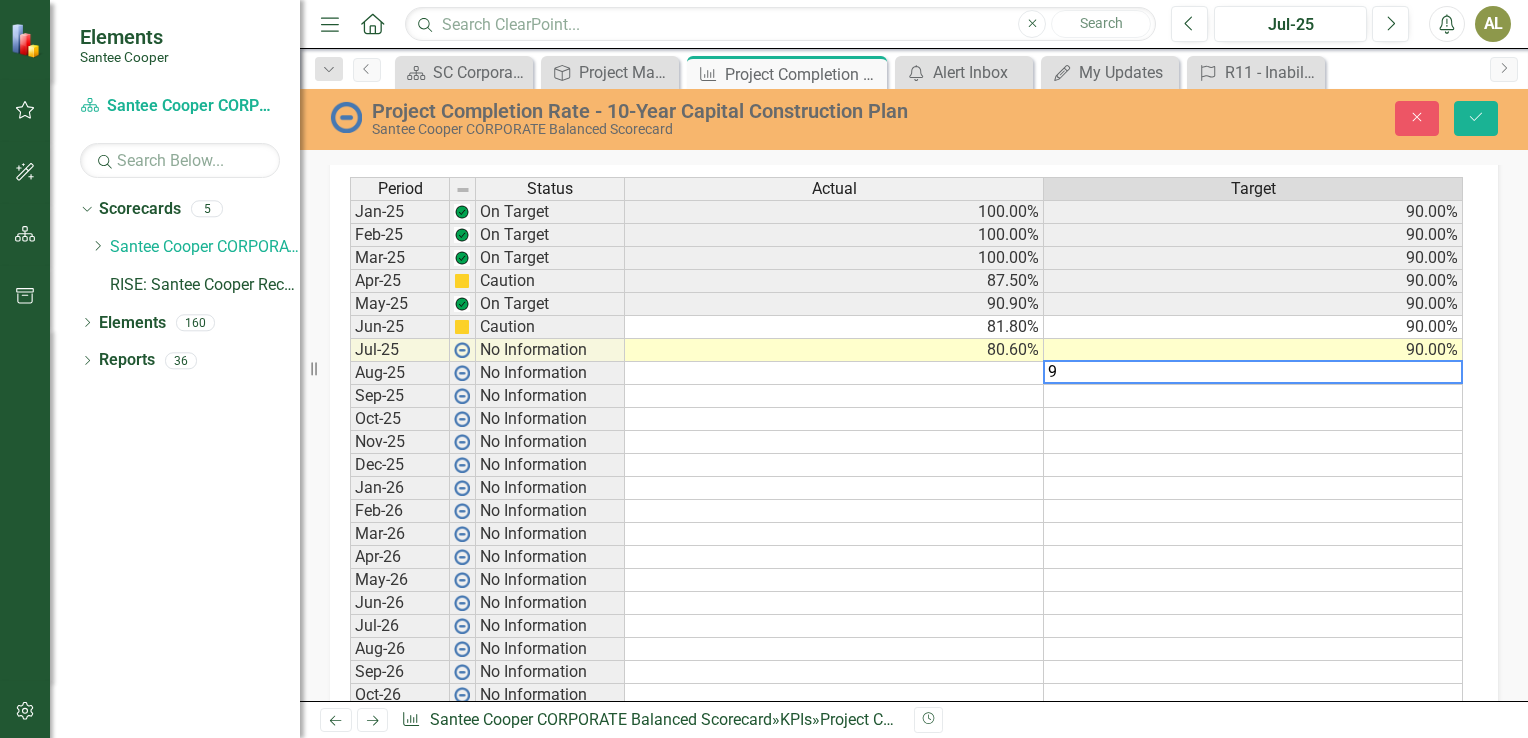 type on "90" 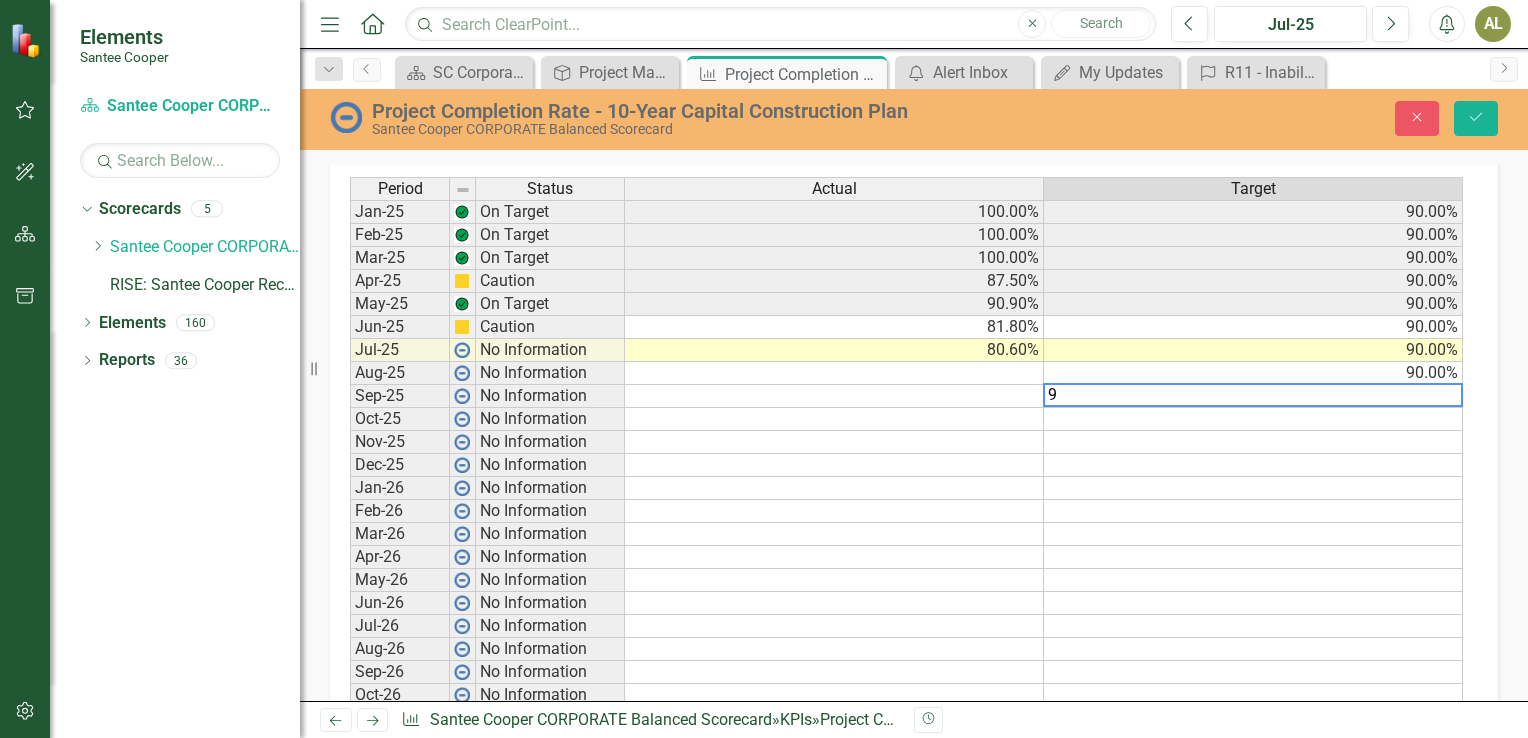 type on "90" 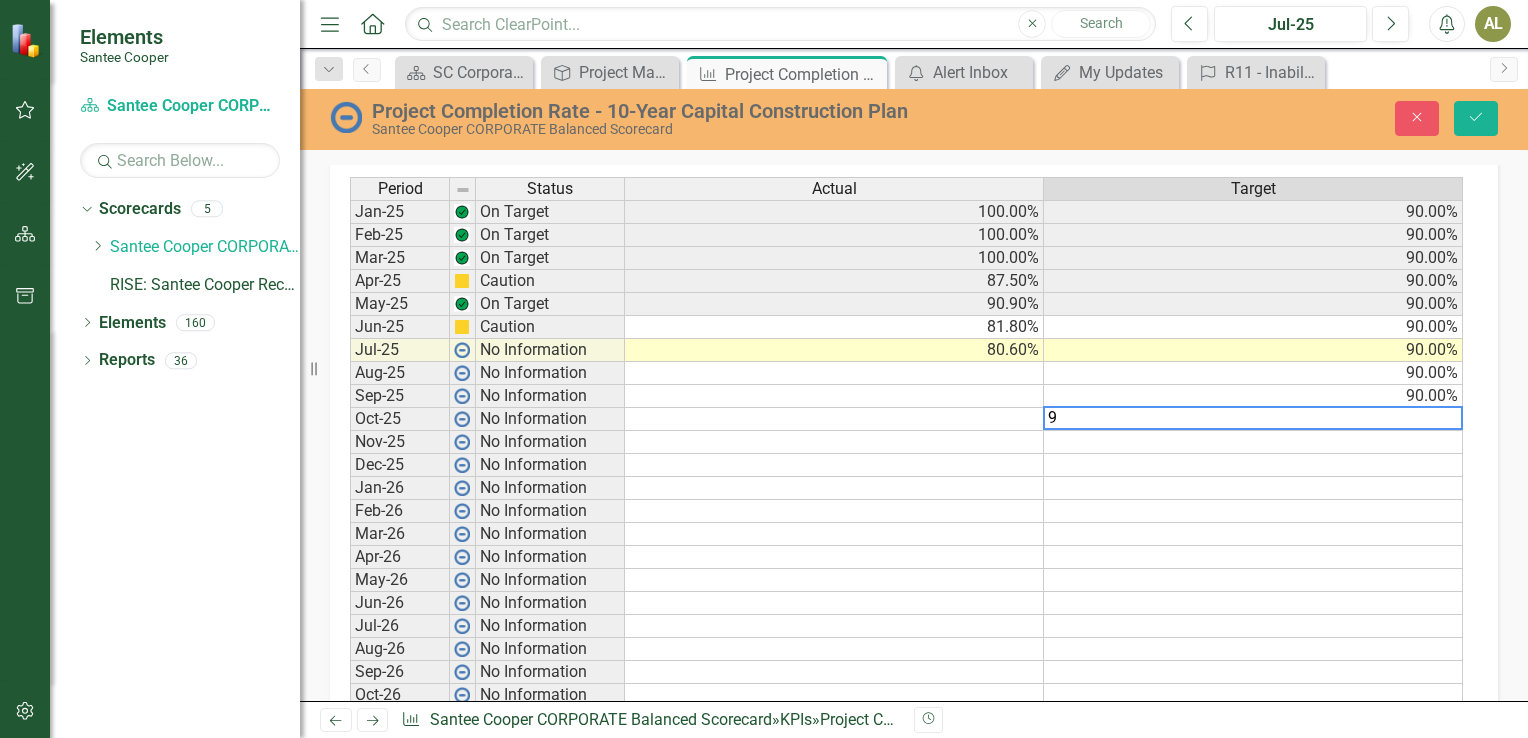 type on "90" 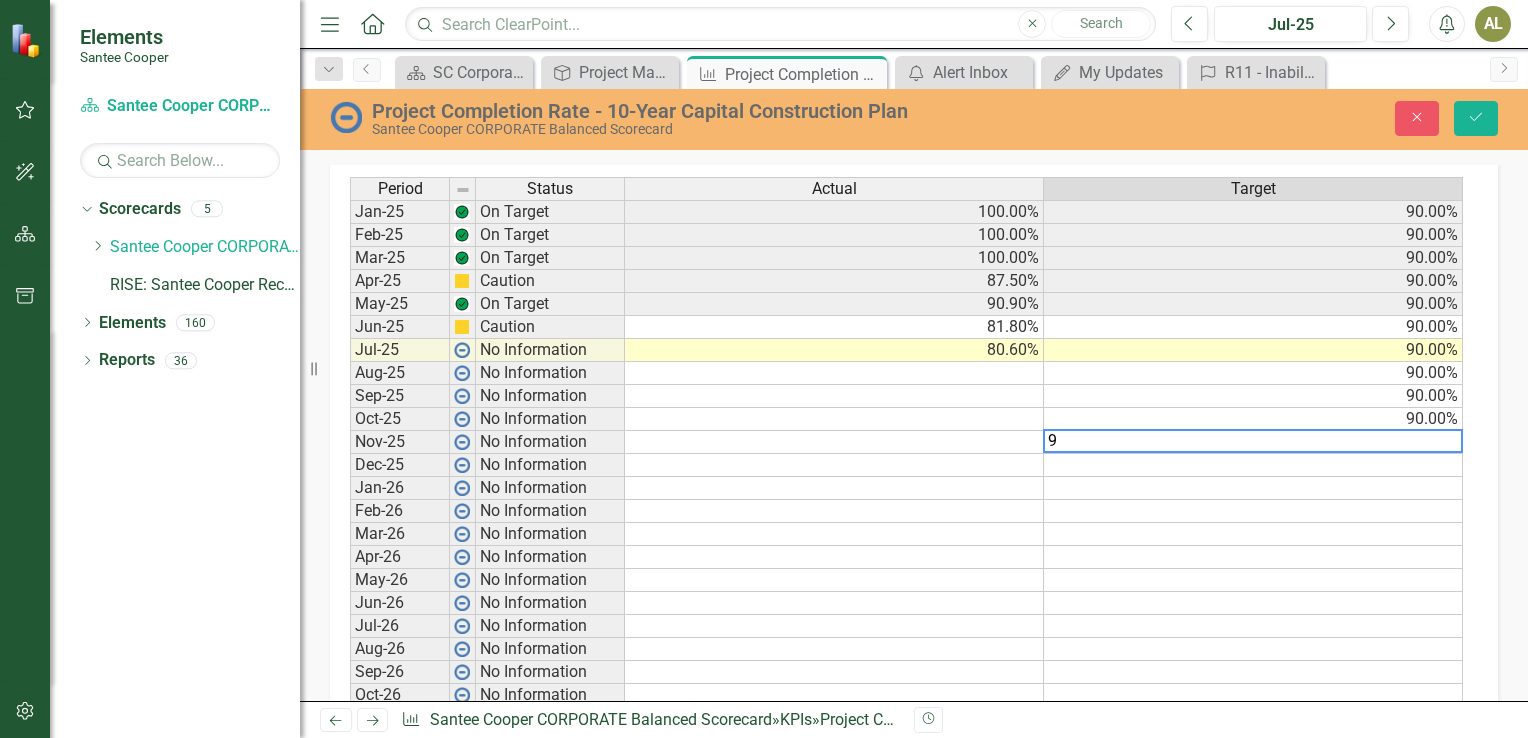 type on "90" 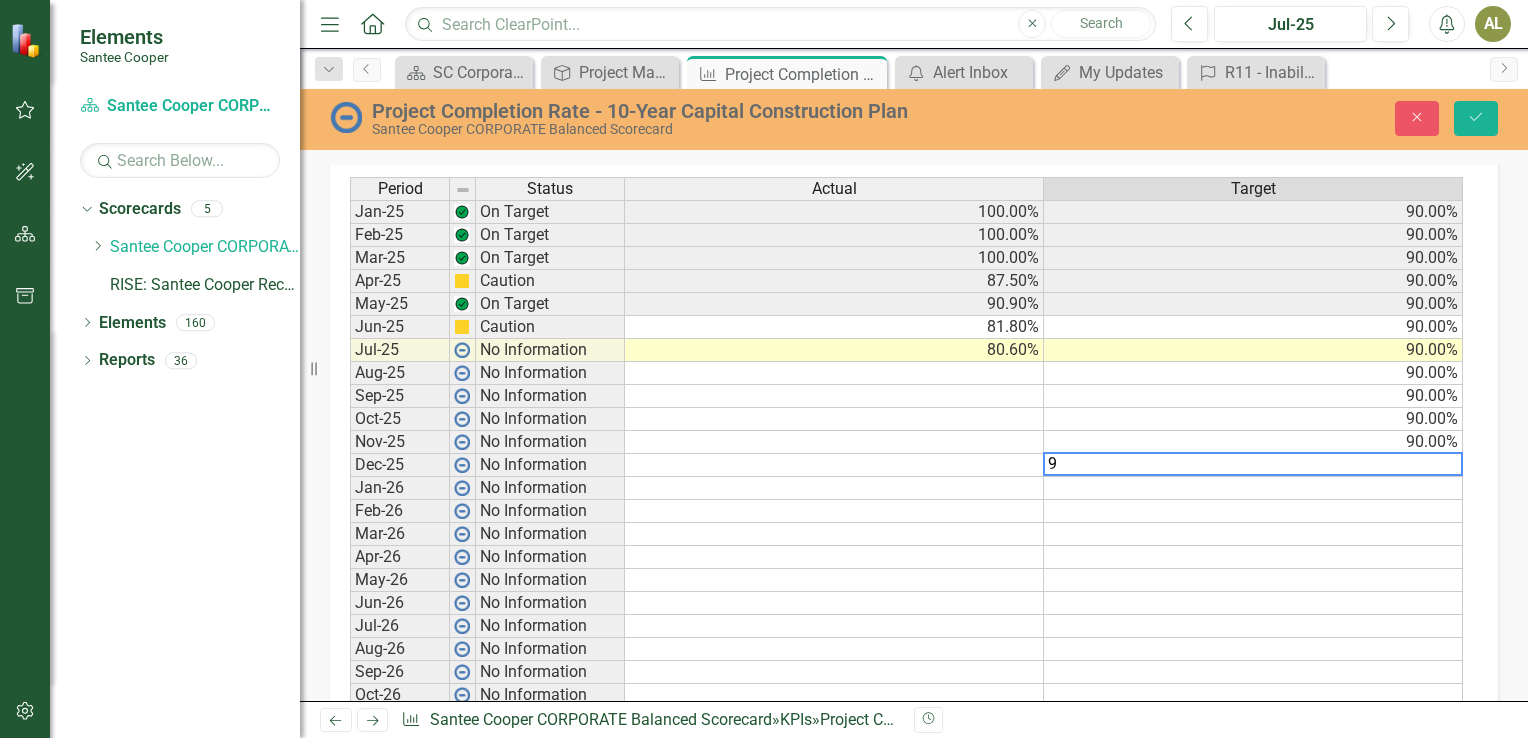 type on "90" 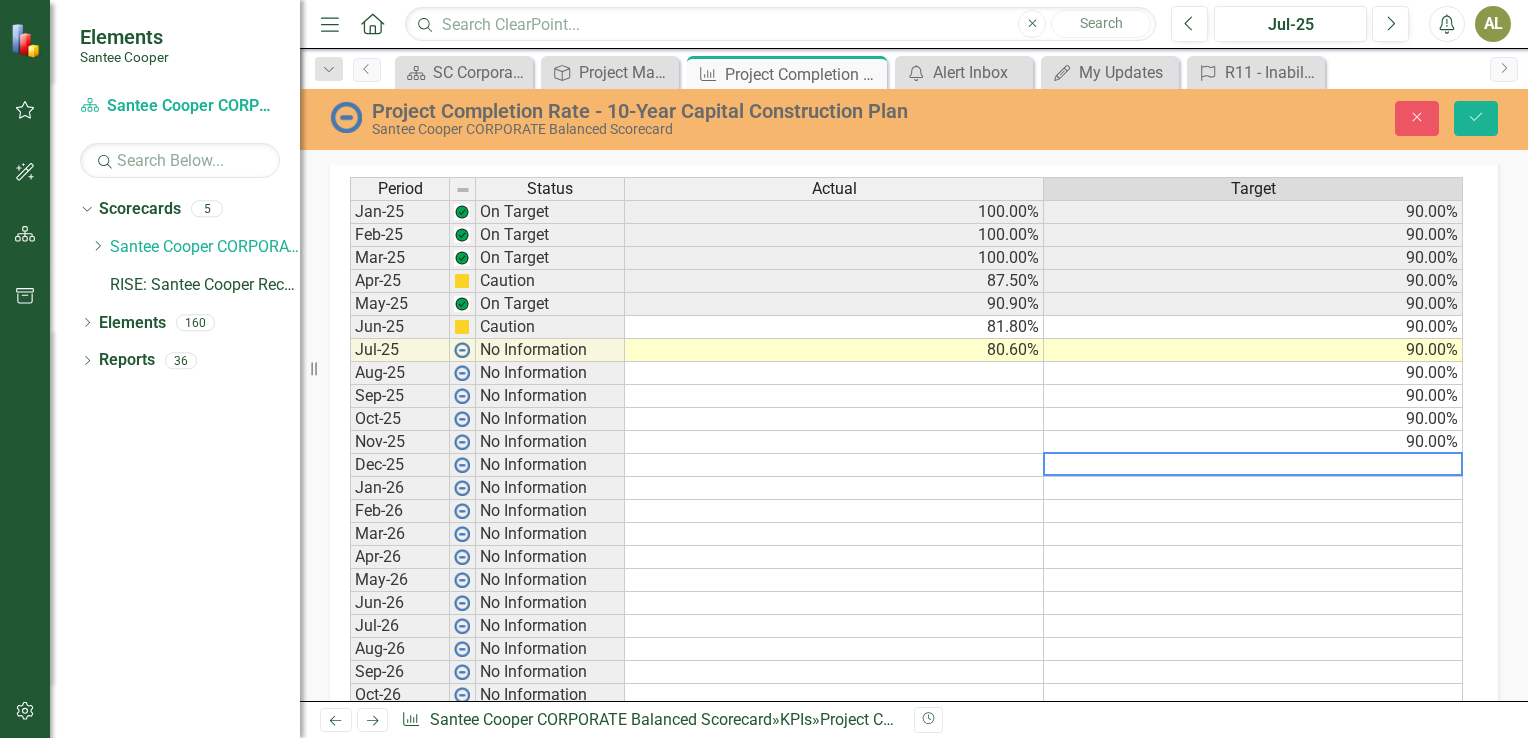 type 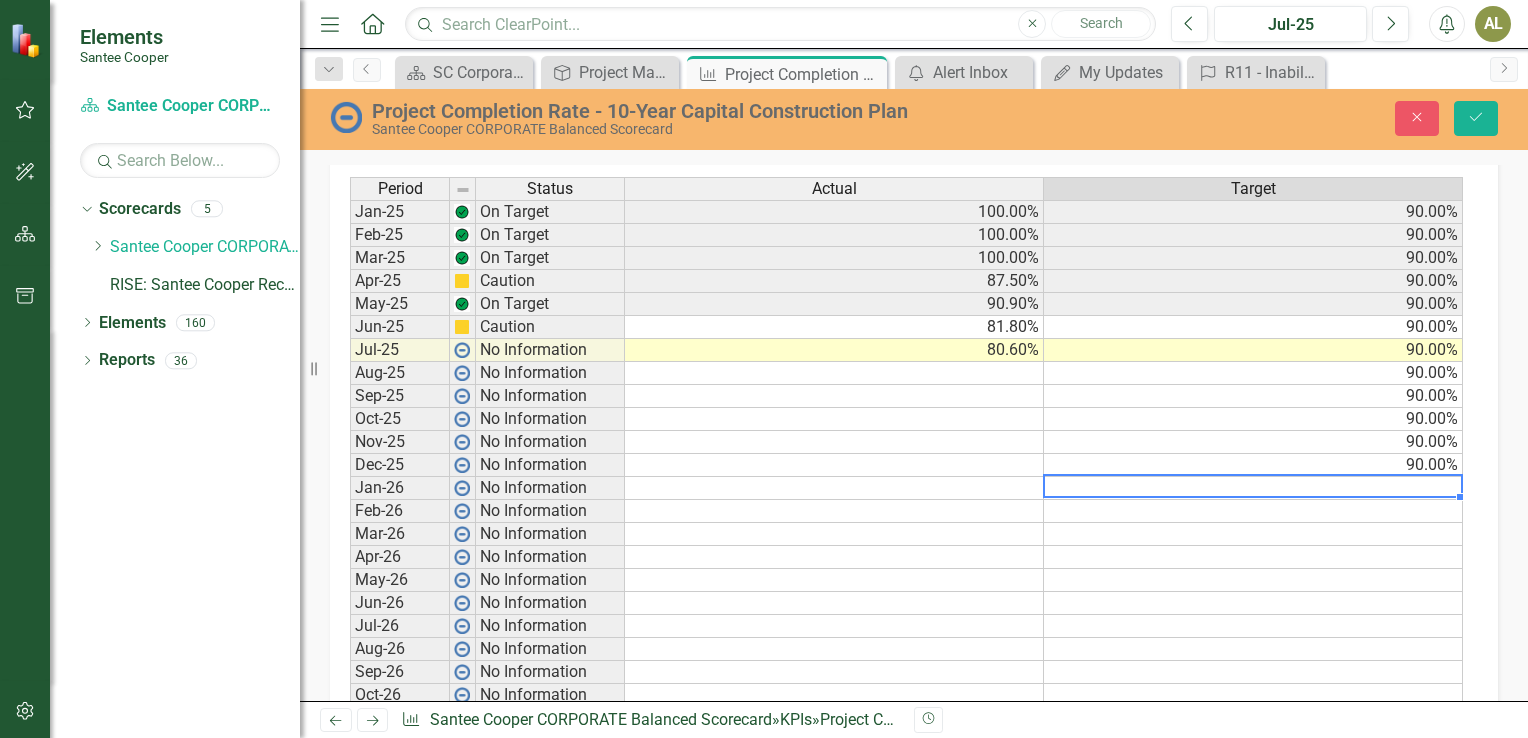 click at bounding box center (834, 373) 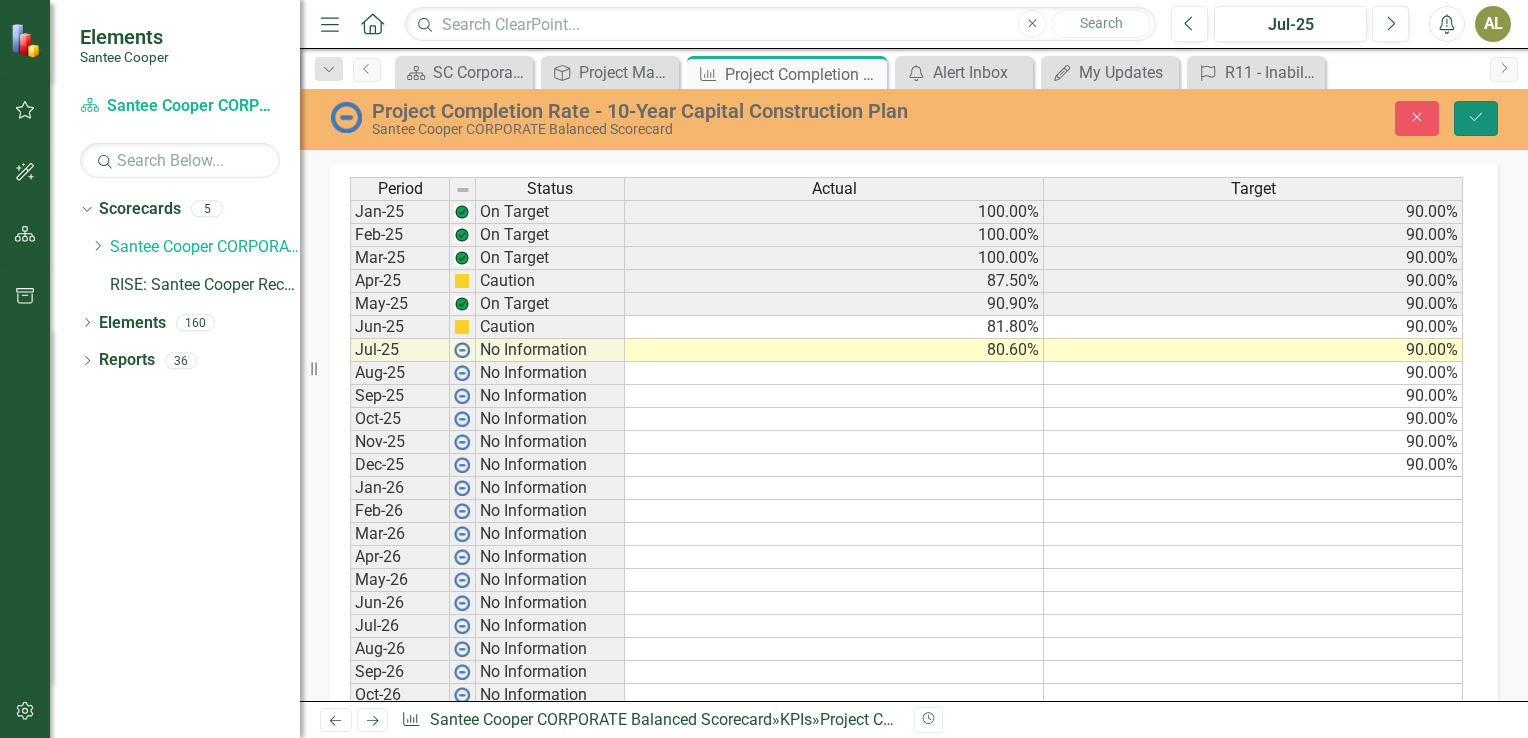 click on "Save" 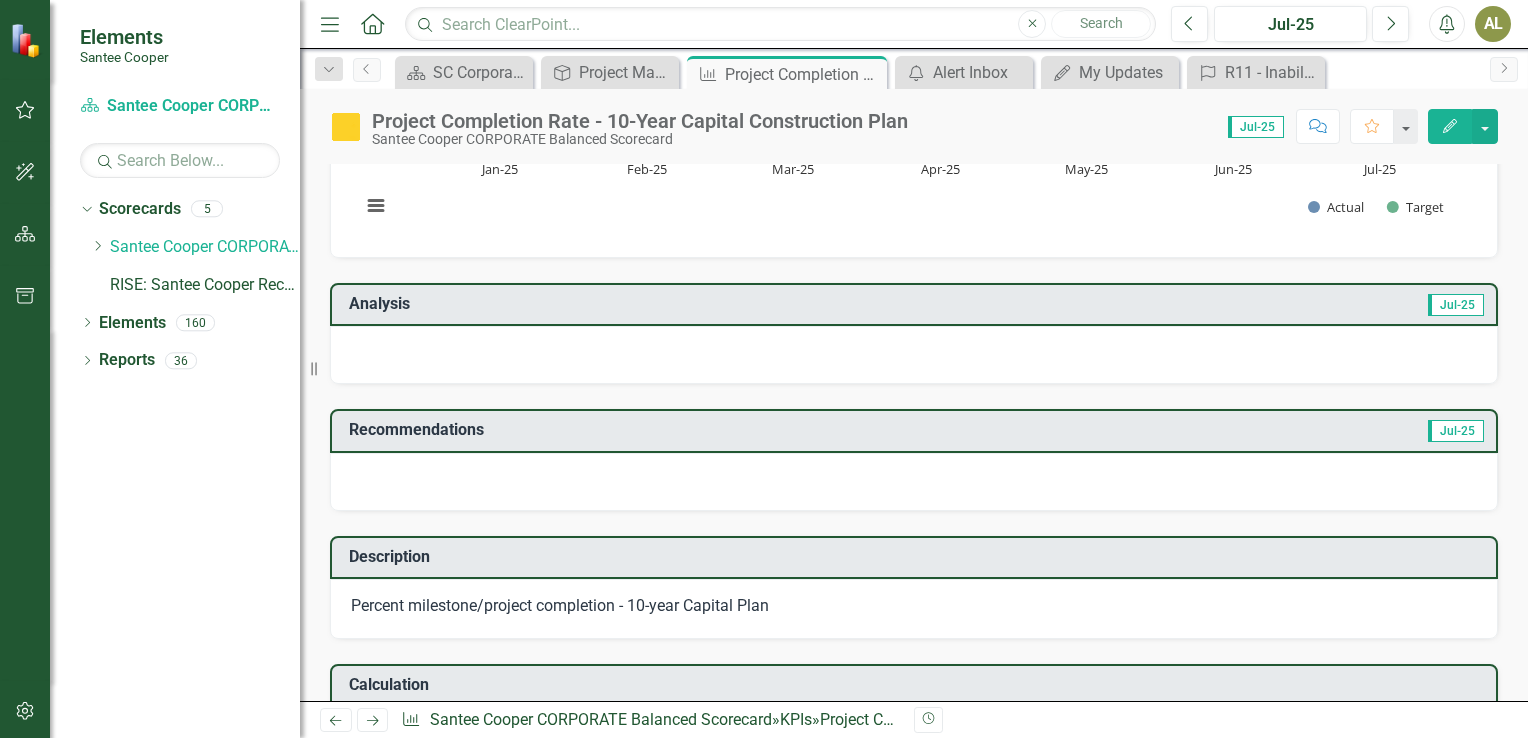 scroll, scrollTop: 285, scrollLeft: 0, axis: vertical 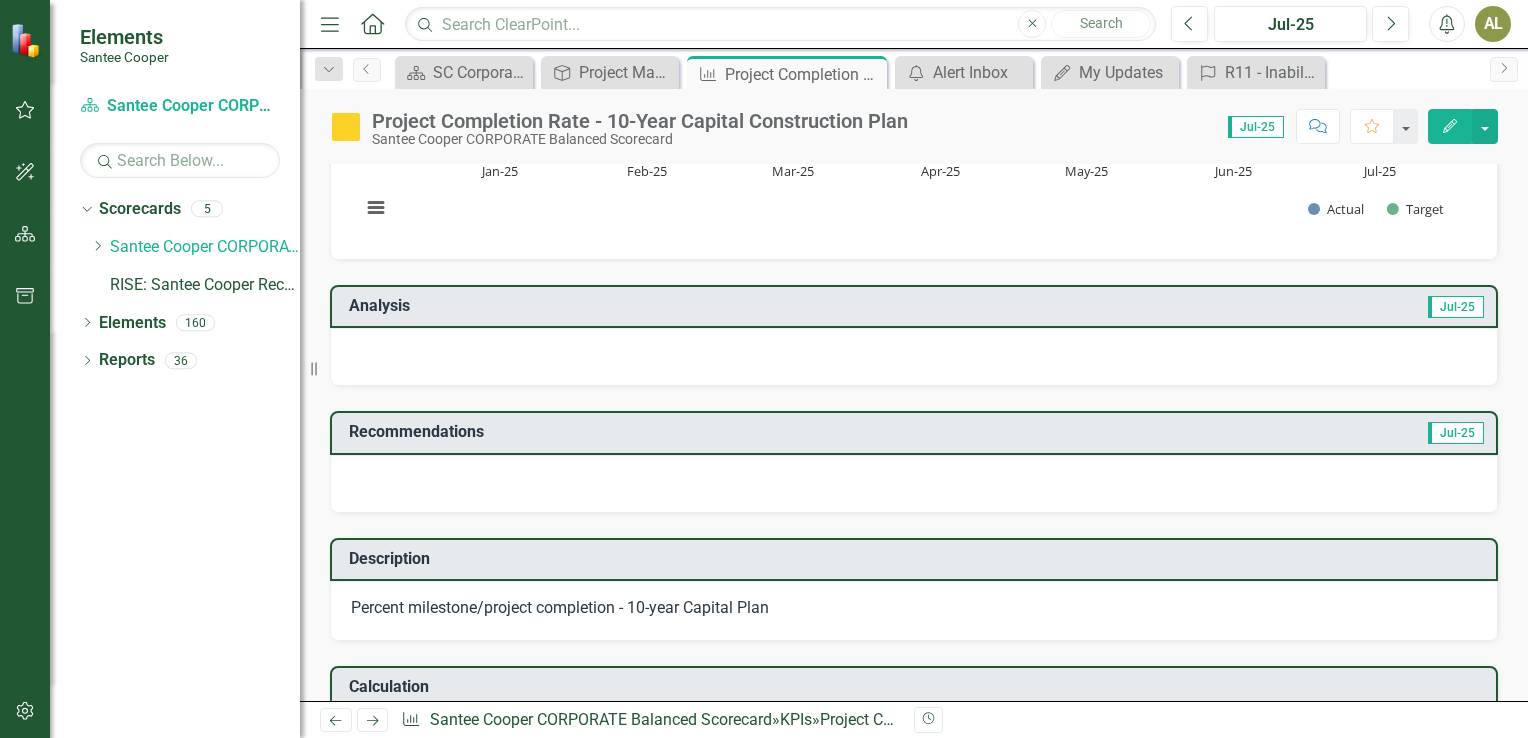 click at bounding box center [914, 484] 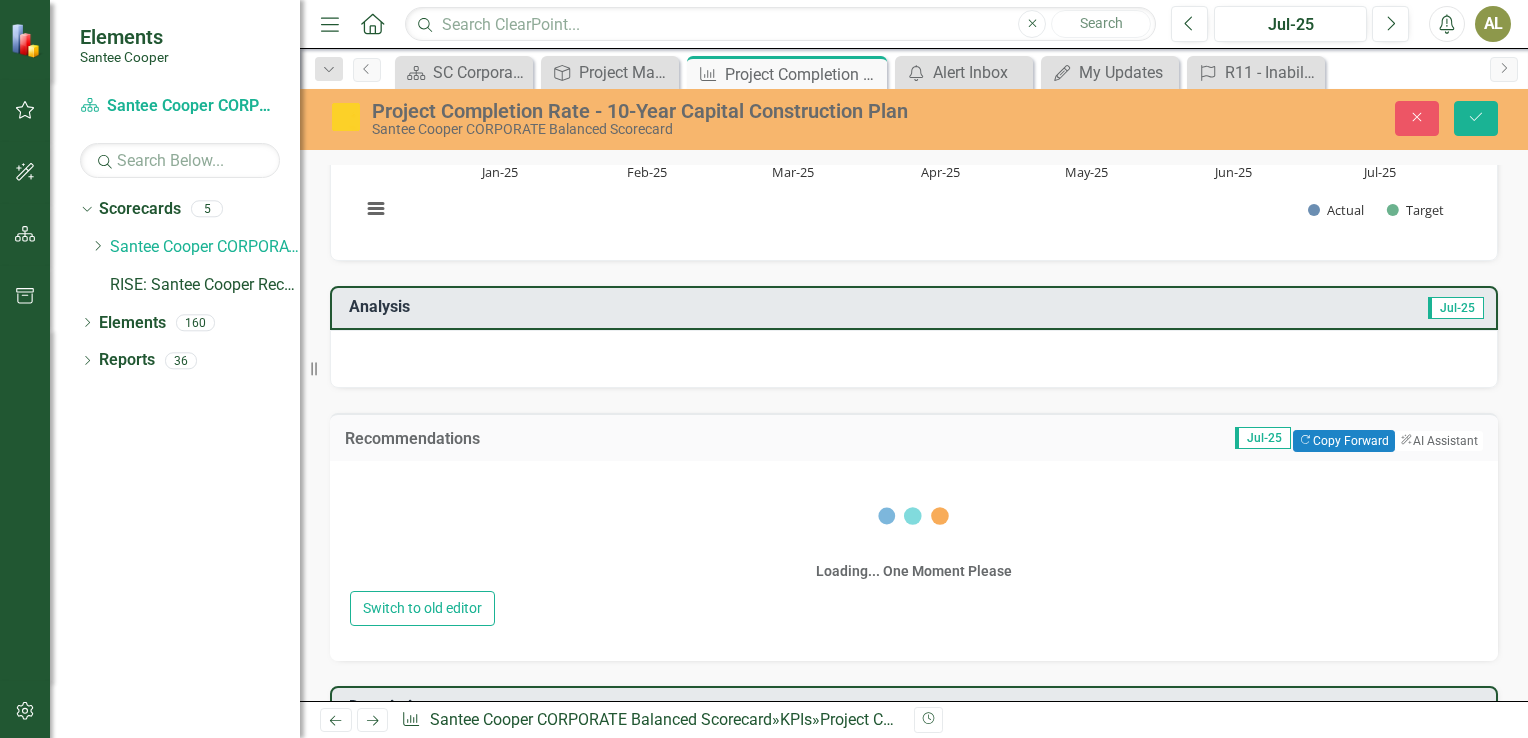 click on "Loading... One Moment Please" at bounding box center [914, 533] 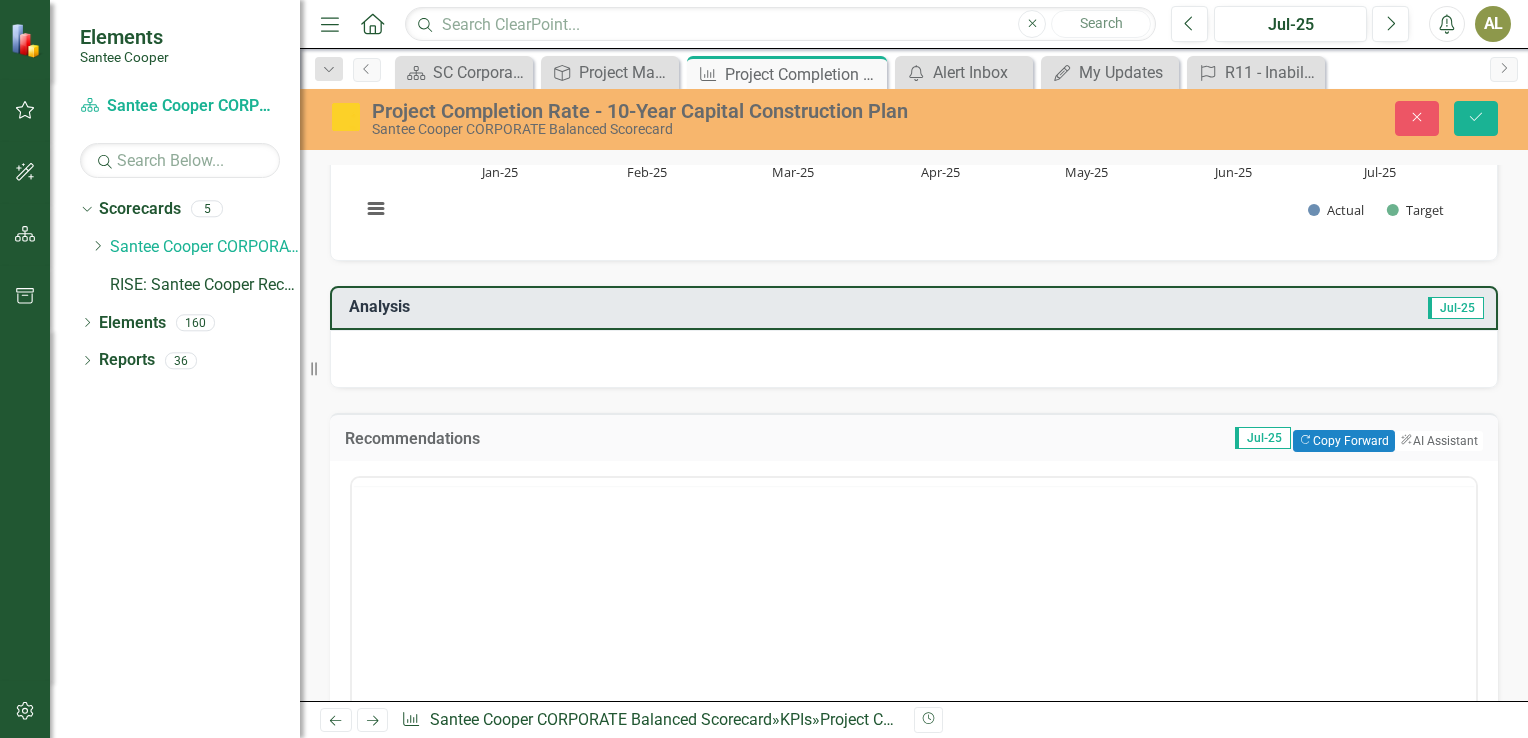 scroll, scrollTop: 0, scrollLeft: 0, axis: both 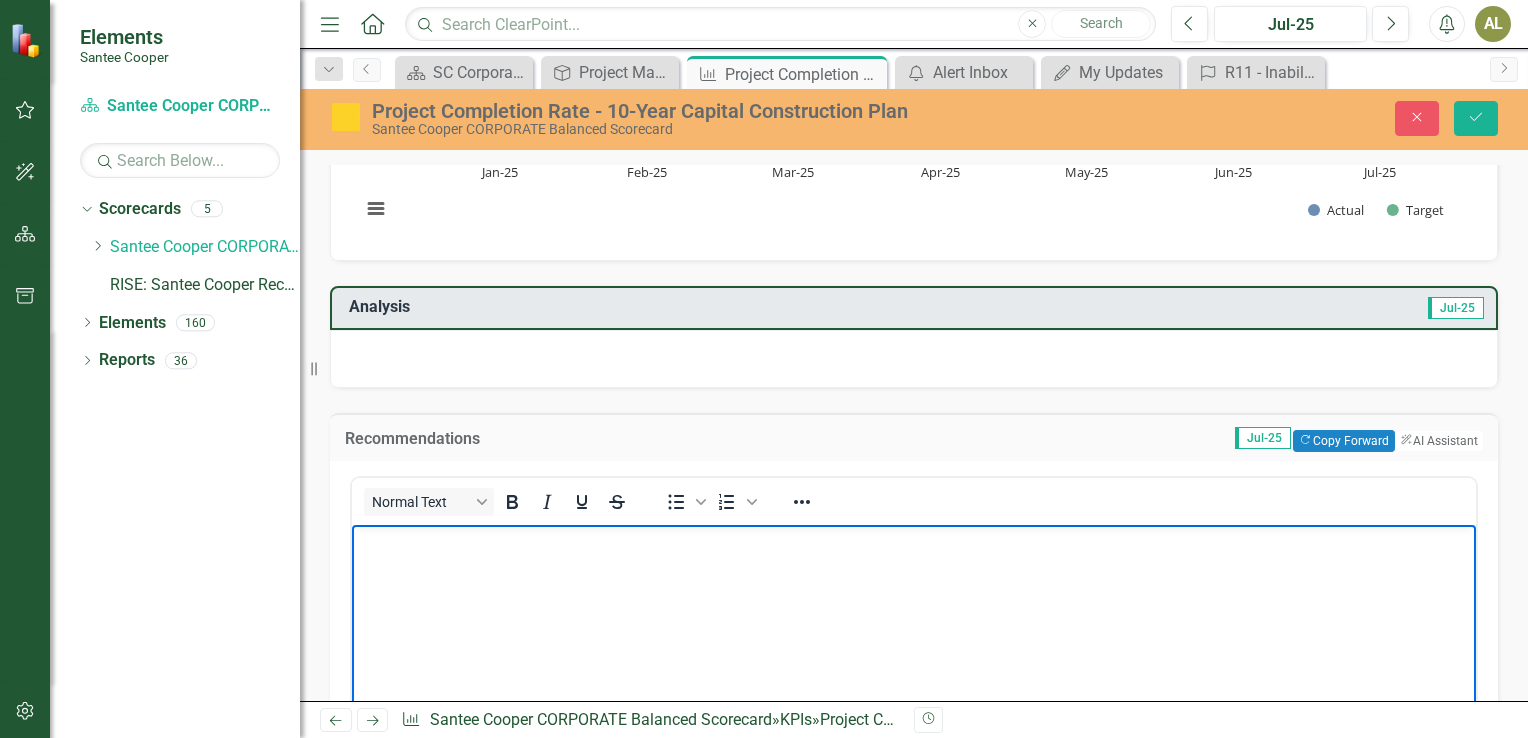 click at bounding box center [914, 542] 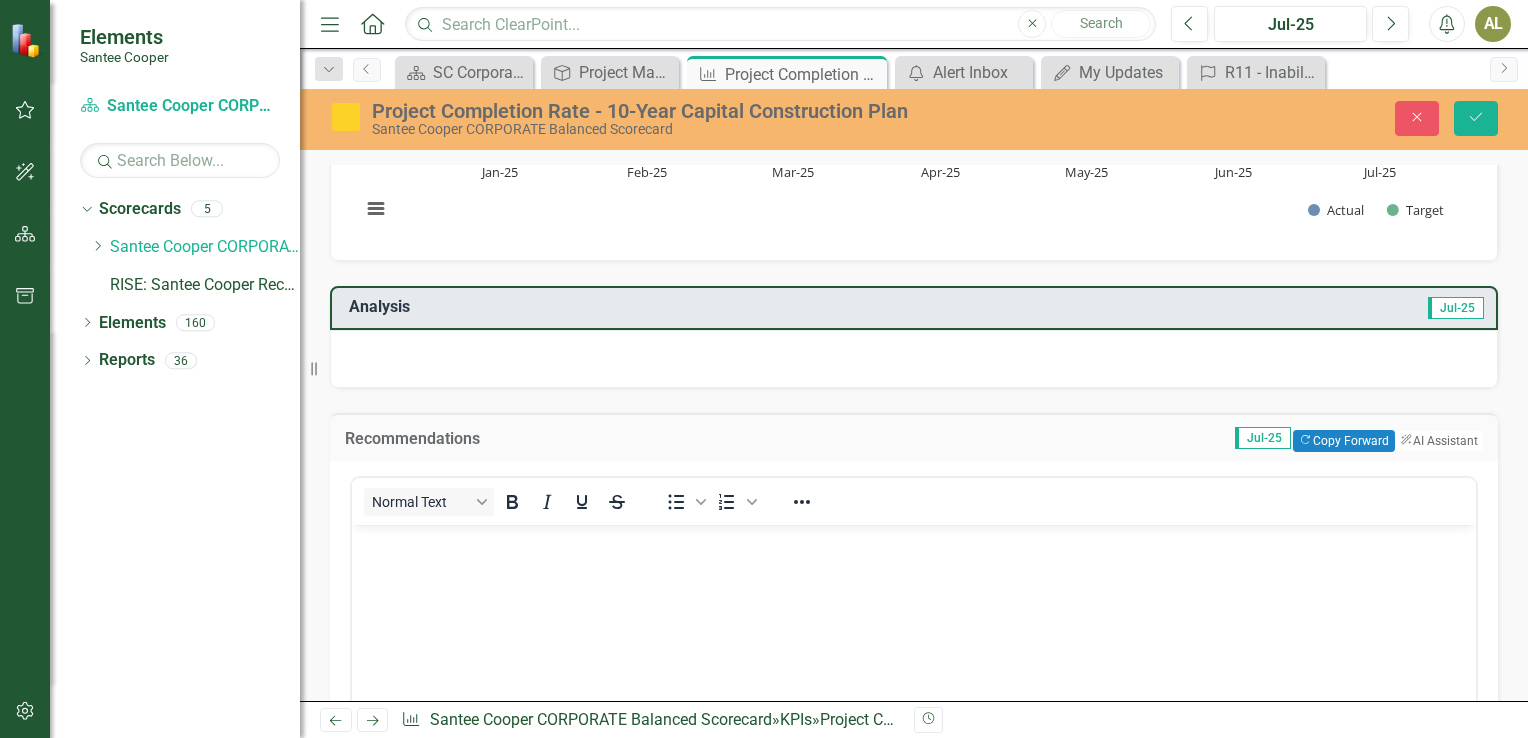 click on "Dropdown Scorecards 5 Dropdown Santee Cooper CORPORATE Balanced Scorecard Operations ERM DEMO - ERM - DEMO RISE: Santee Cooper Recognizing Innovation, Safety and Excellence Dropdown Elements 160 Dropdown Objective Objectives 14 Employment Engagement, Development & Inclusion People Safety Perception Customer Satisfaction Public Image Performance Power System Reliability Project Management Regional Water System (RWS) Profitability Budget Planning and Execution Financial Health RISE 2025 SCORECARD Dropdown KPI KPIs 29 Total Recordable Incident Rate (TRIR) Preventable Motor Vehicle Accident (PMVA) Rate* Safety Leading Indicator Reports (LIRs) Corporate Volunteerism Rate Days Away, Restricted, Transferred (DART) Rate Employee Turnover Rate​ Employee Engagement - %Employee Participation in Gallup Survey​ Generation WFOR (Weighted Forced Outage Rate - Major Generating Units Cherokee, Cross, Rainey, Winyah) IDP Creation Rate (%) Supplier Diversity Spend Residential Customer Survey % Satisfaction​ Dropdown 26" at bounding box center [175, 465] 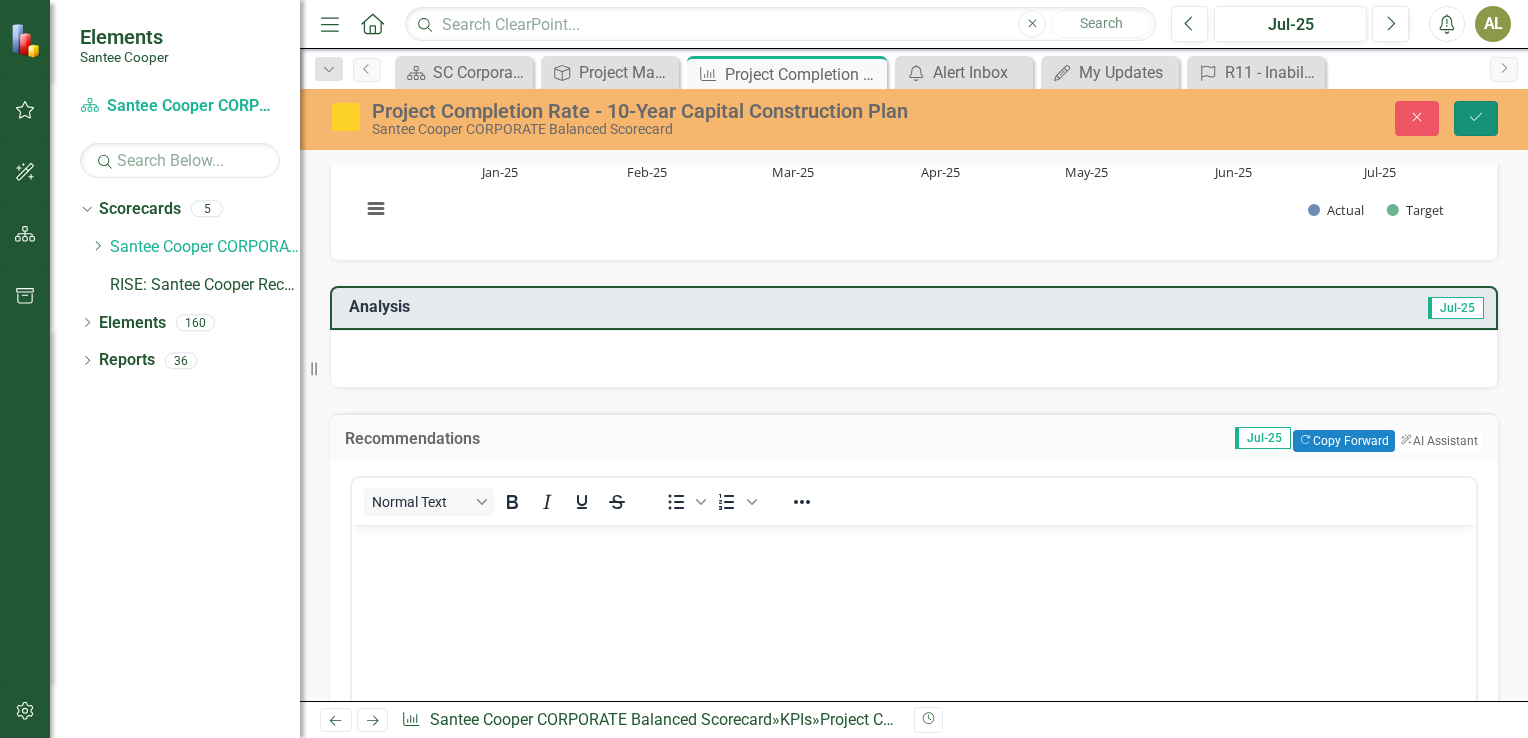click on "Save" 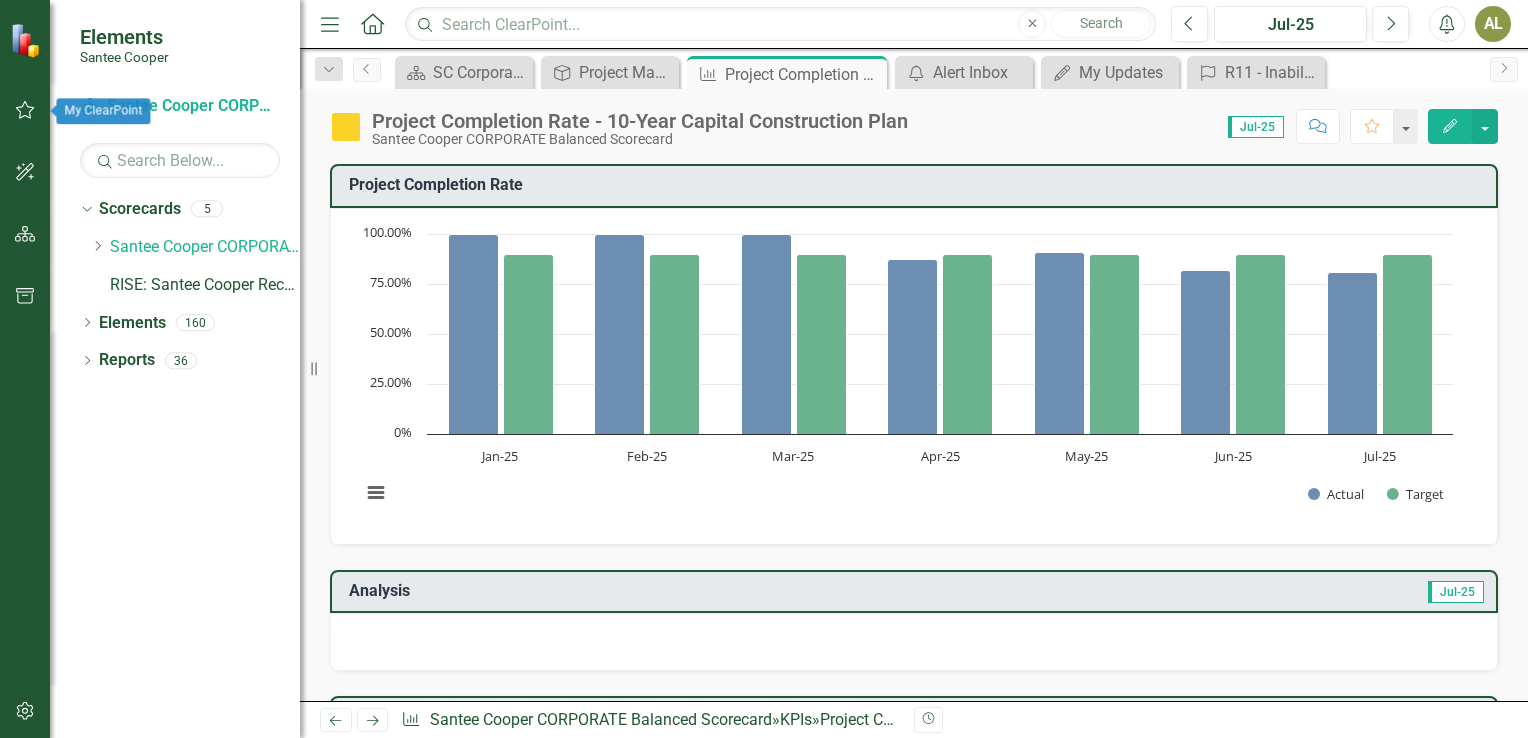 click 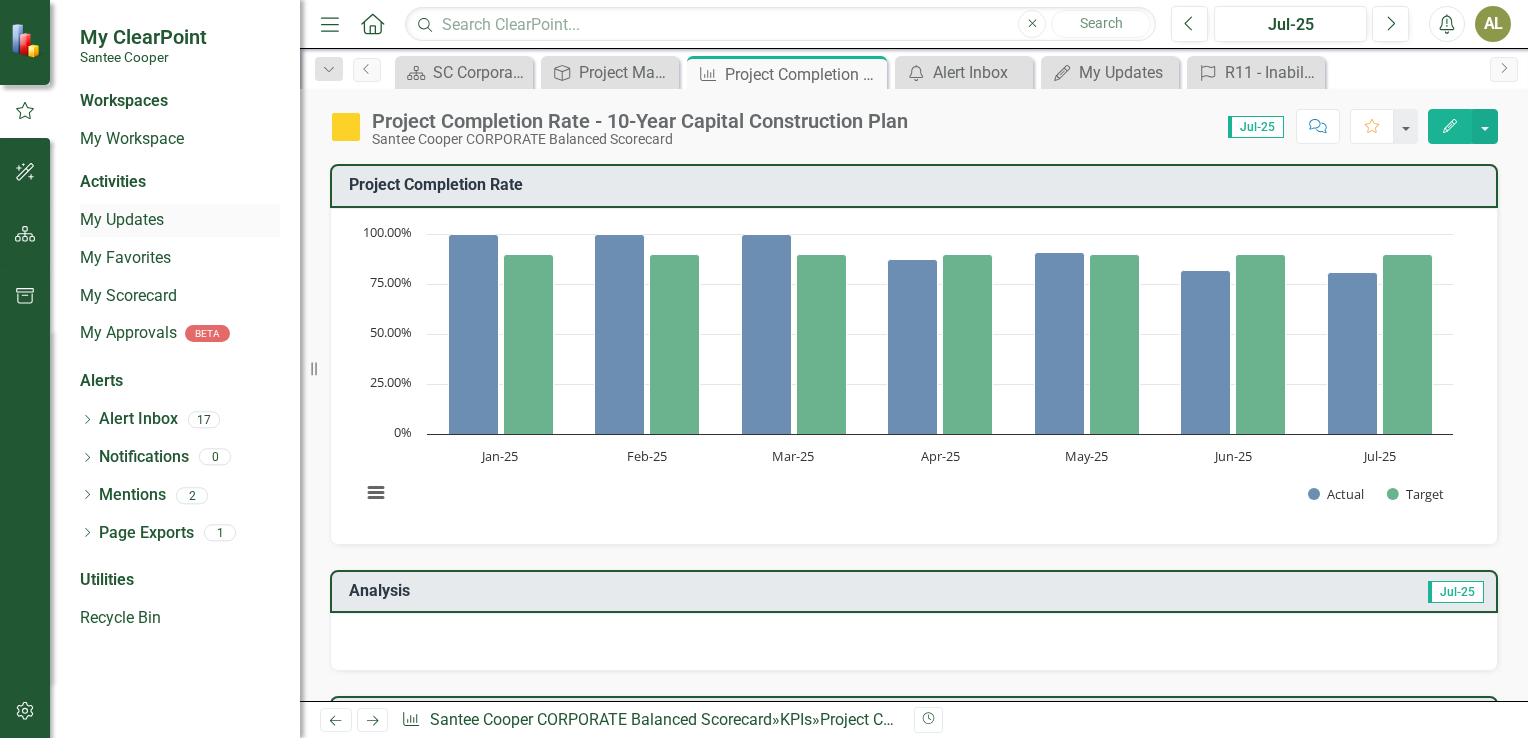 click on "My Updates" at bounding box center [180, 220] 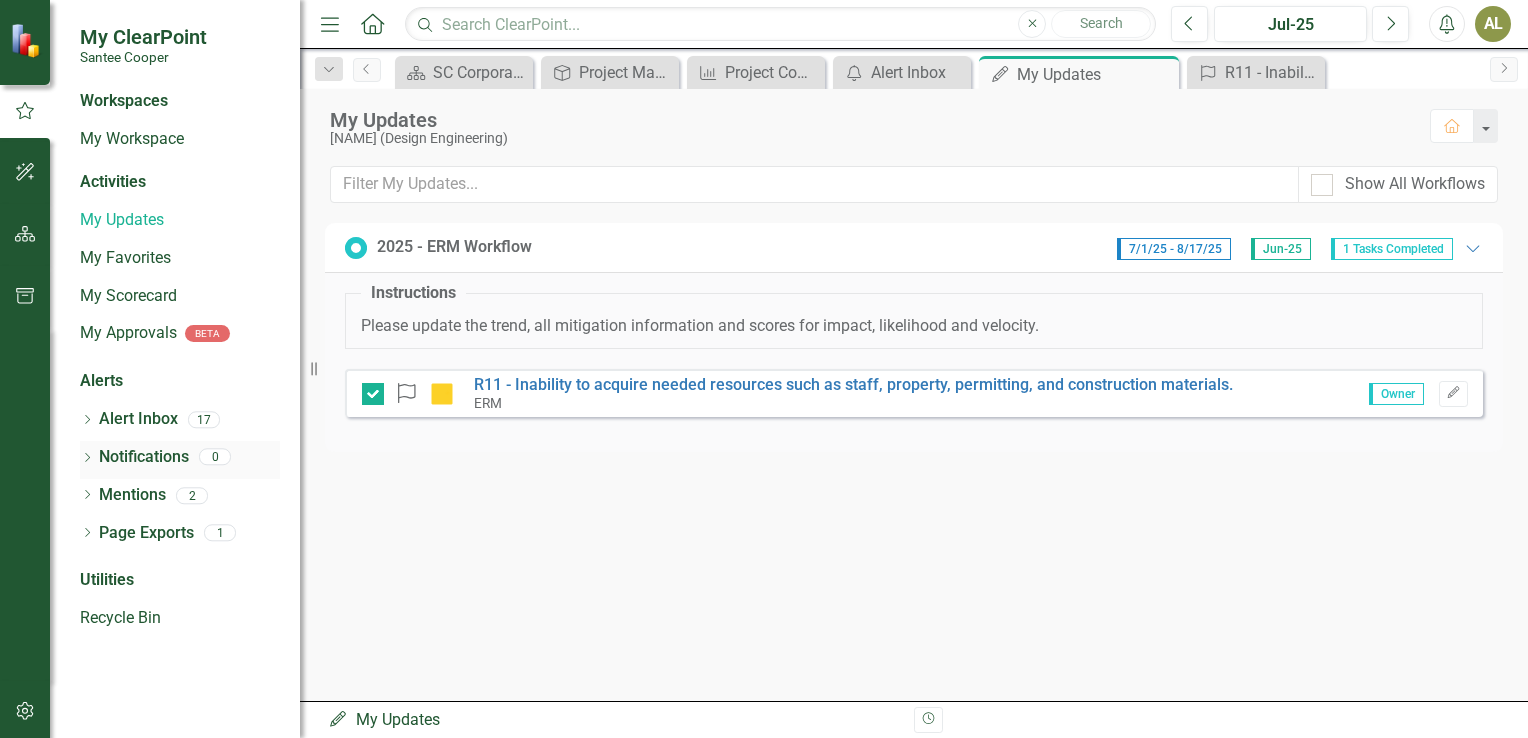 click on "Notifications" at bounding box center [144, 457] 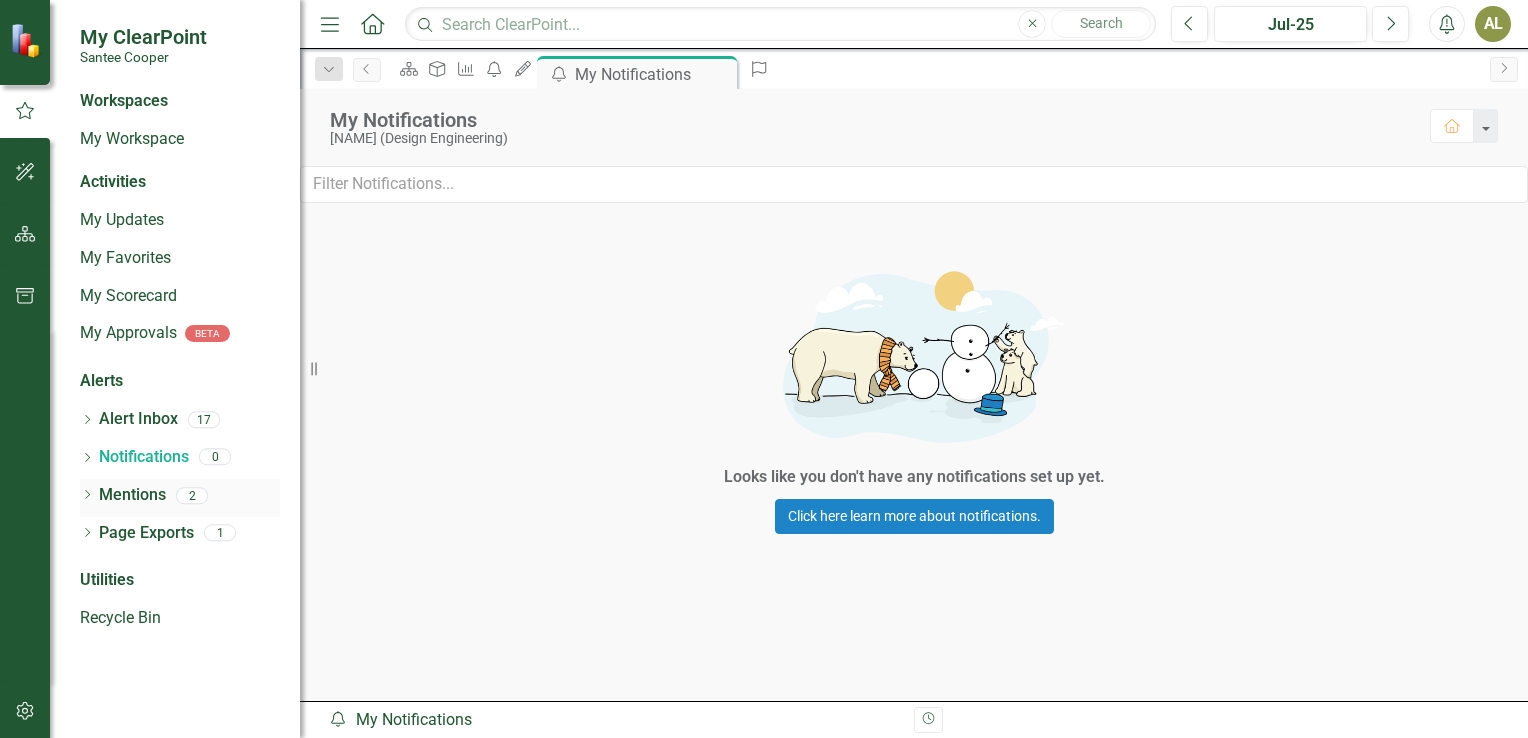click on "Mentions" at bounding box center (132, 495) 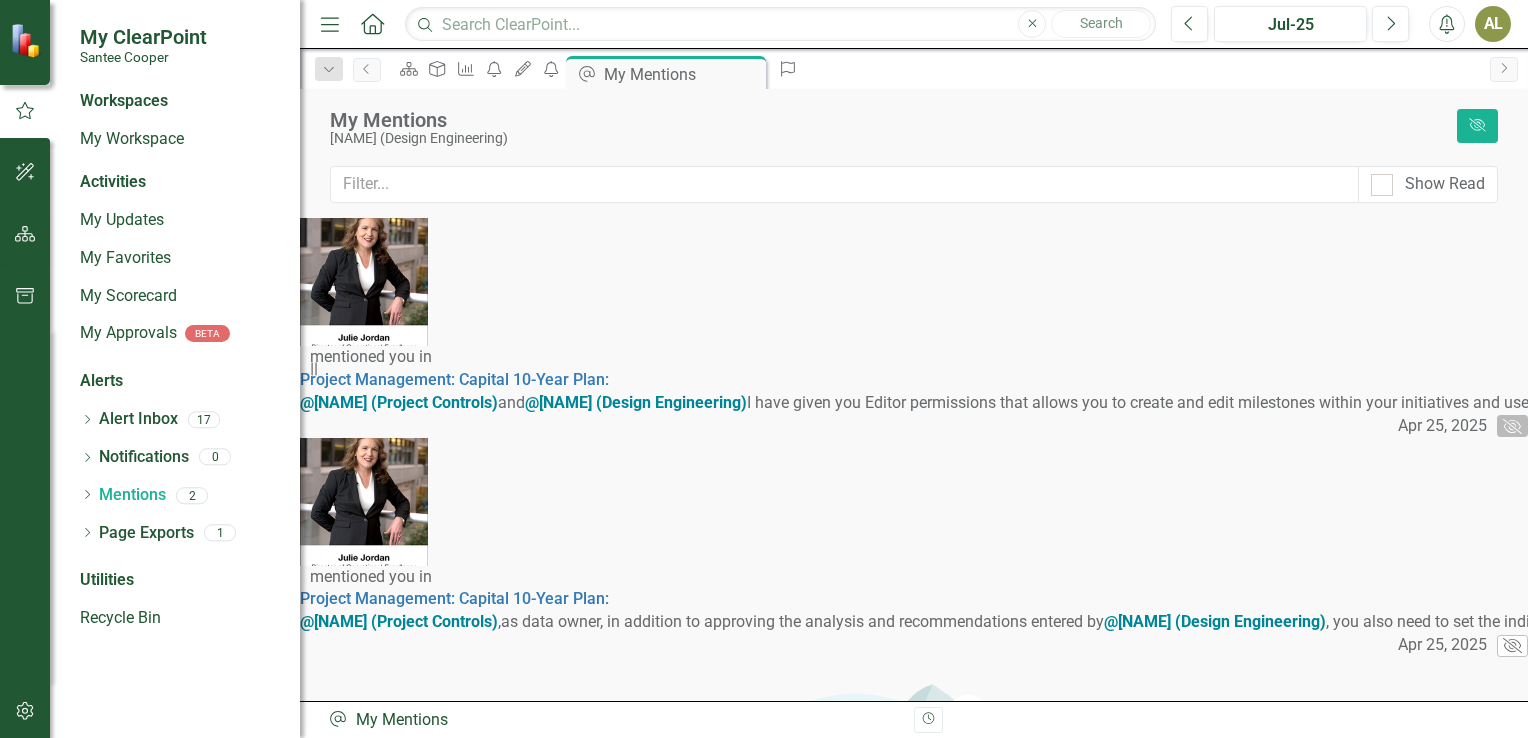 click 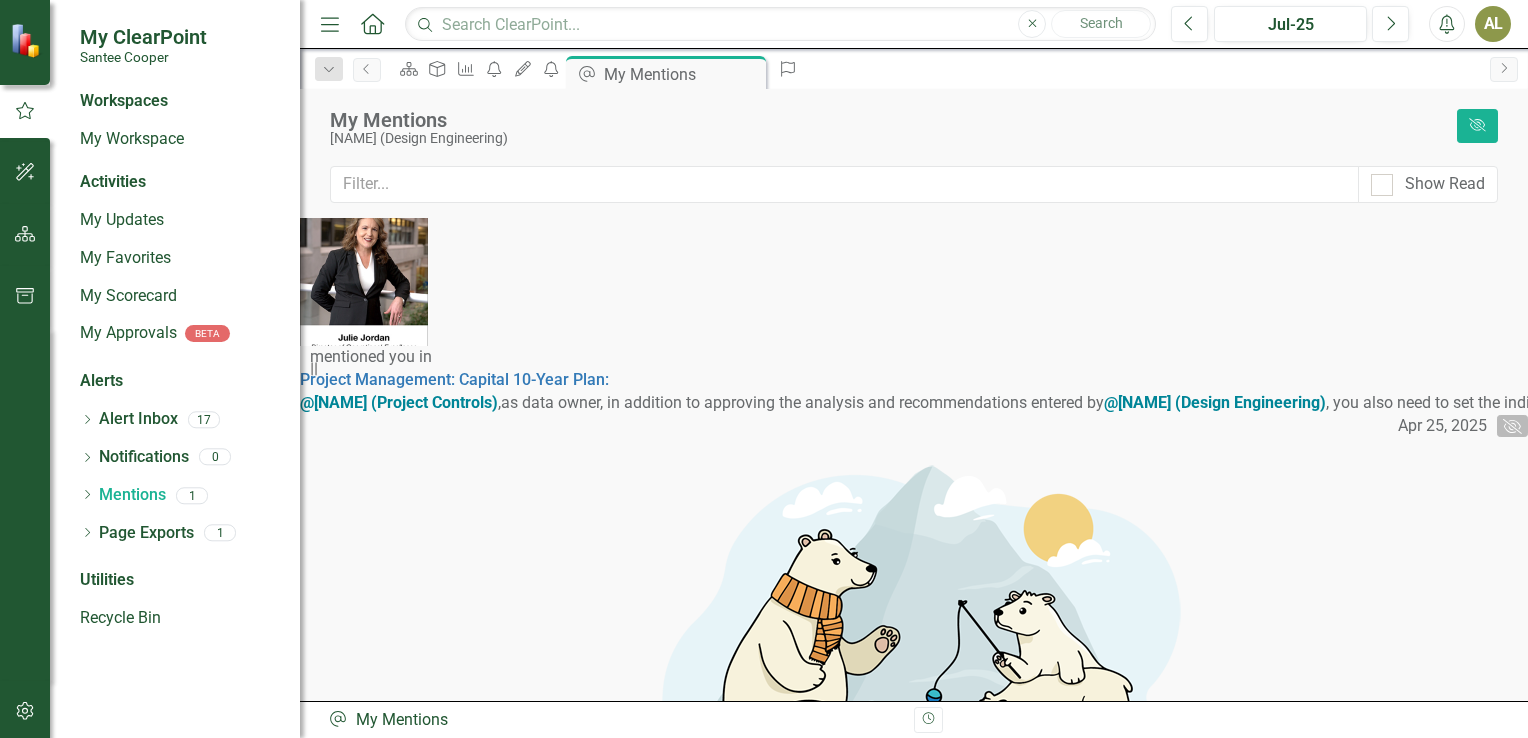 click 